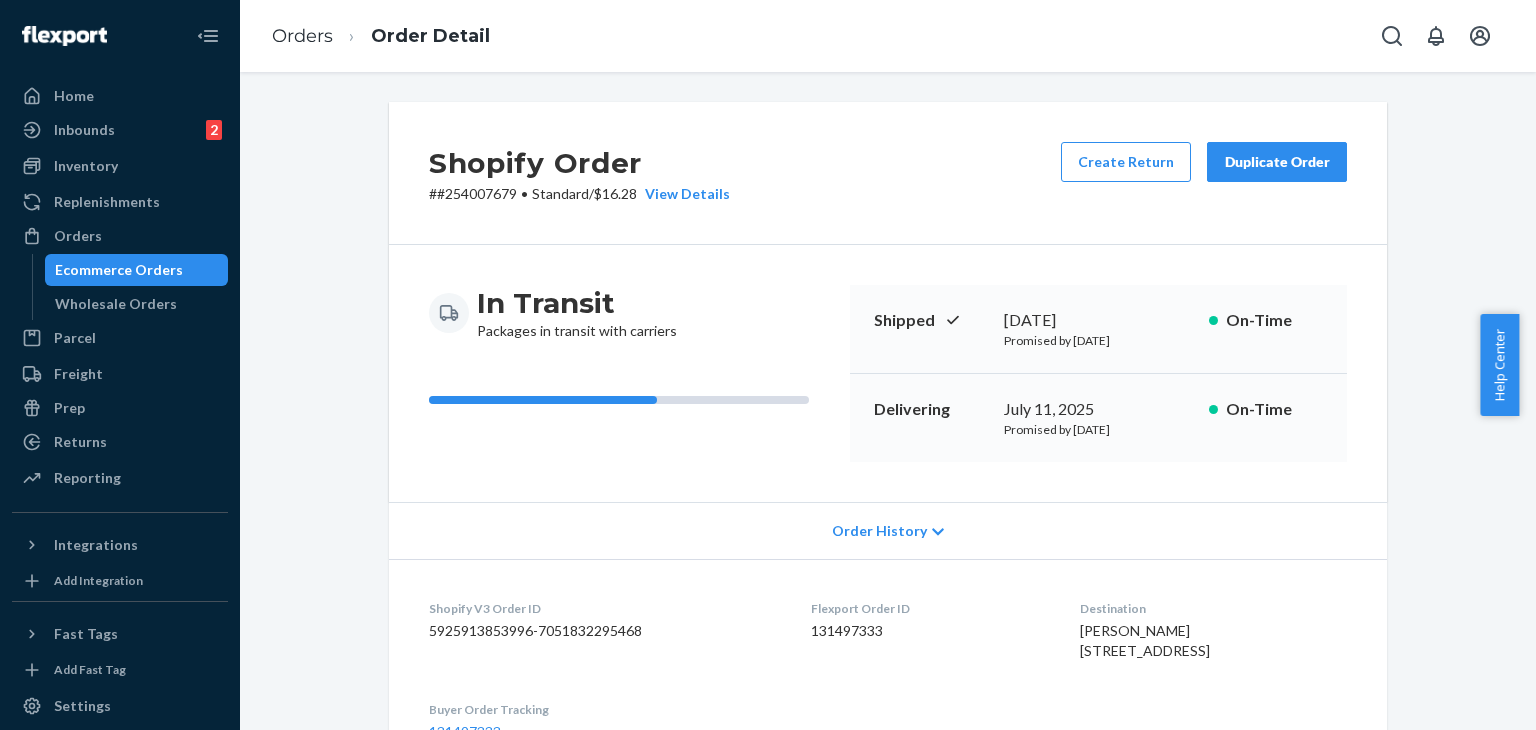 scroll, scrollTop: 0, scrollLeft: 0, axis: both 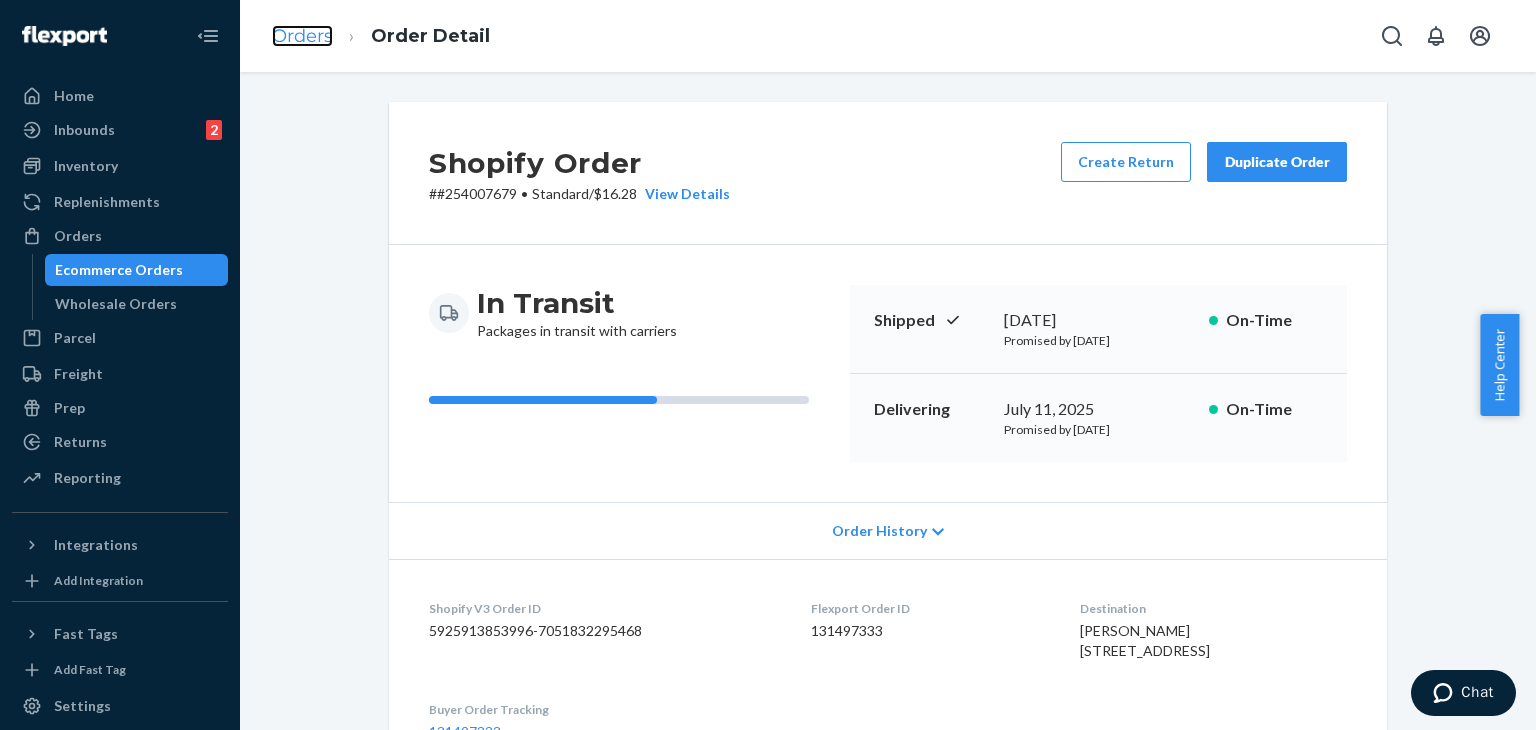 click on "Orders" at bounding box center (302, 36) 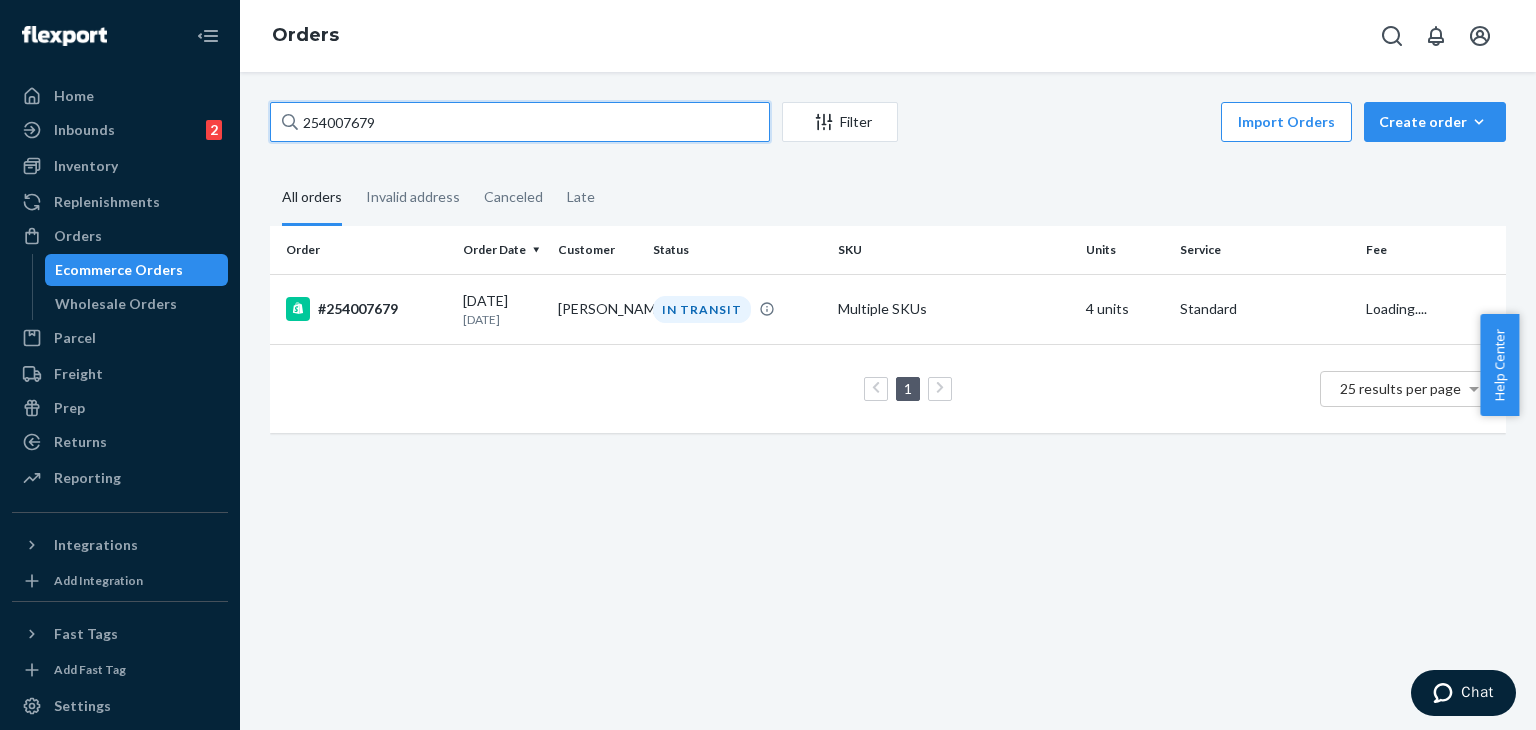 drag, startPoint x: 411, startPoint y: 120, endPoint x: 284, endPoint y: 99, distance: 128.72452 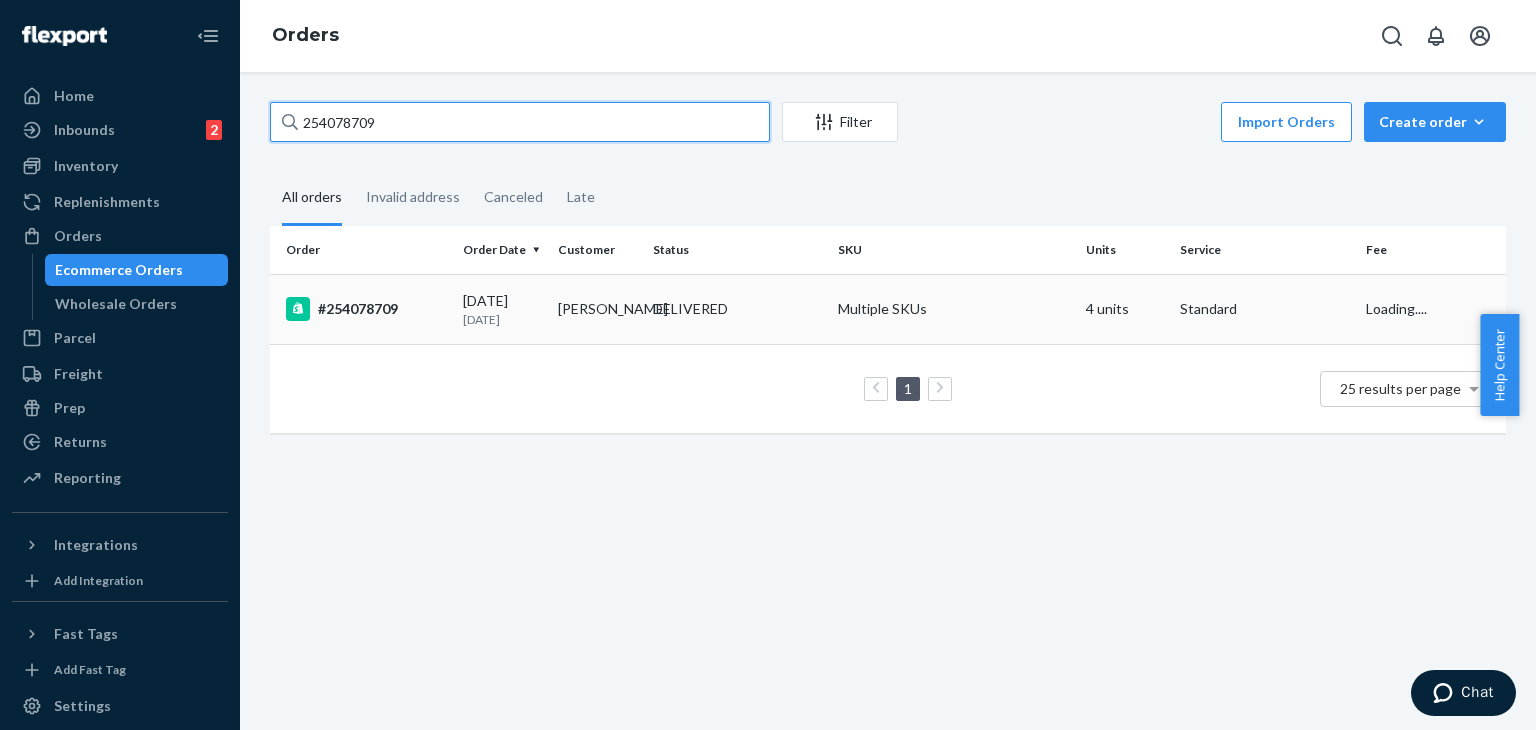 type on "254078709" 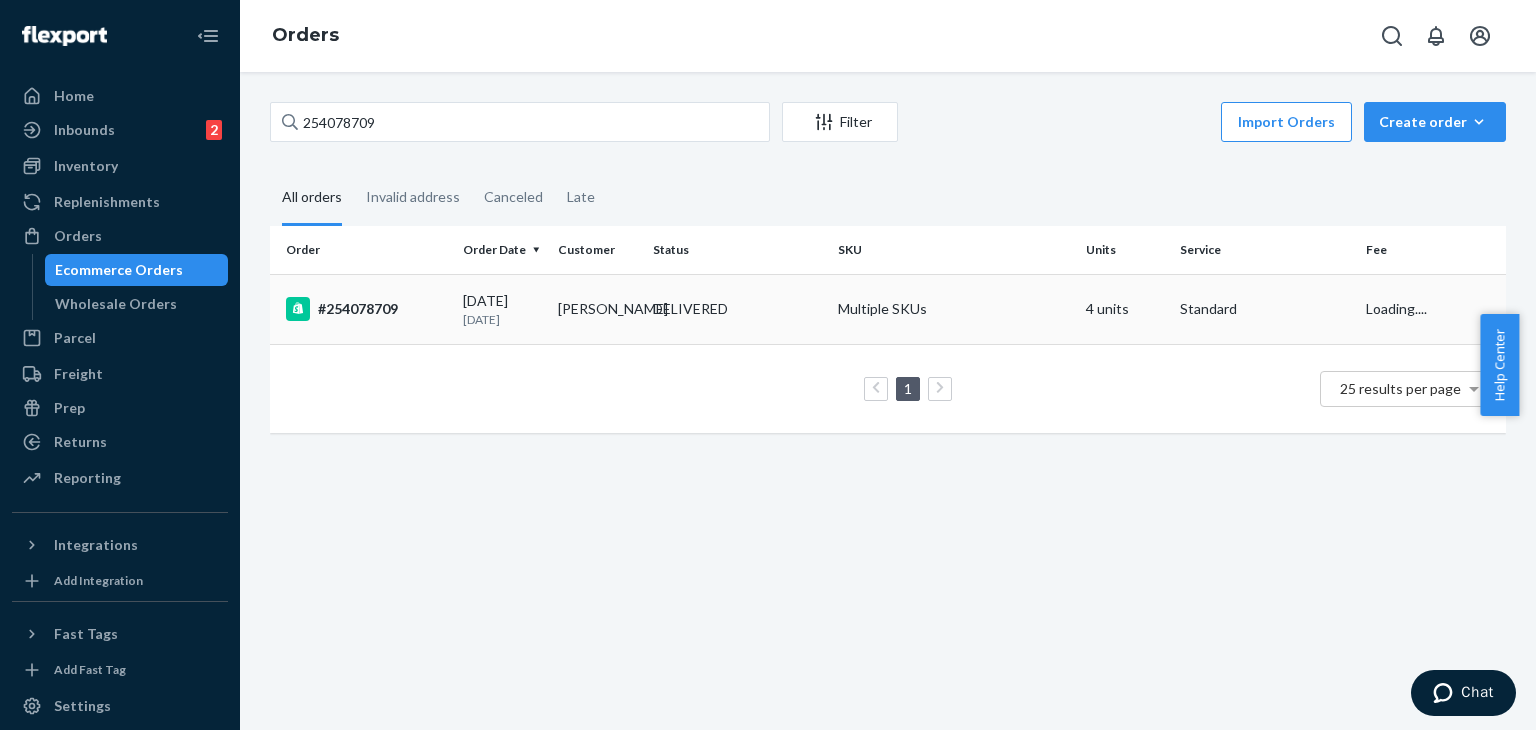 click on "#254078709" at bounding box center (366, 309) 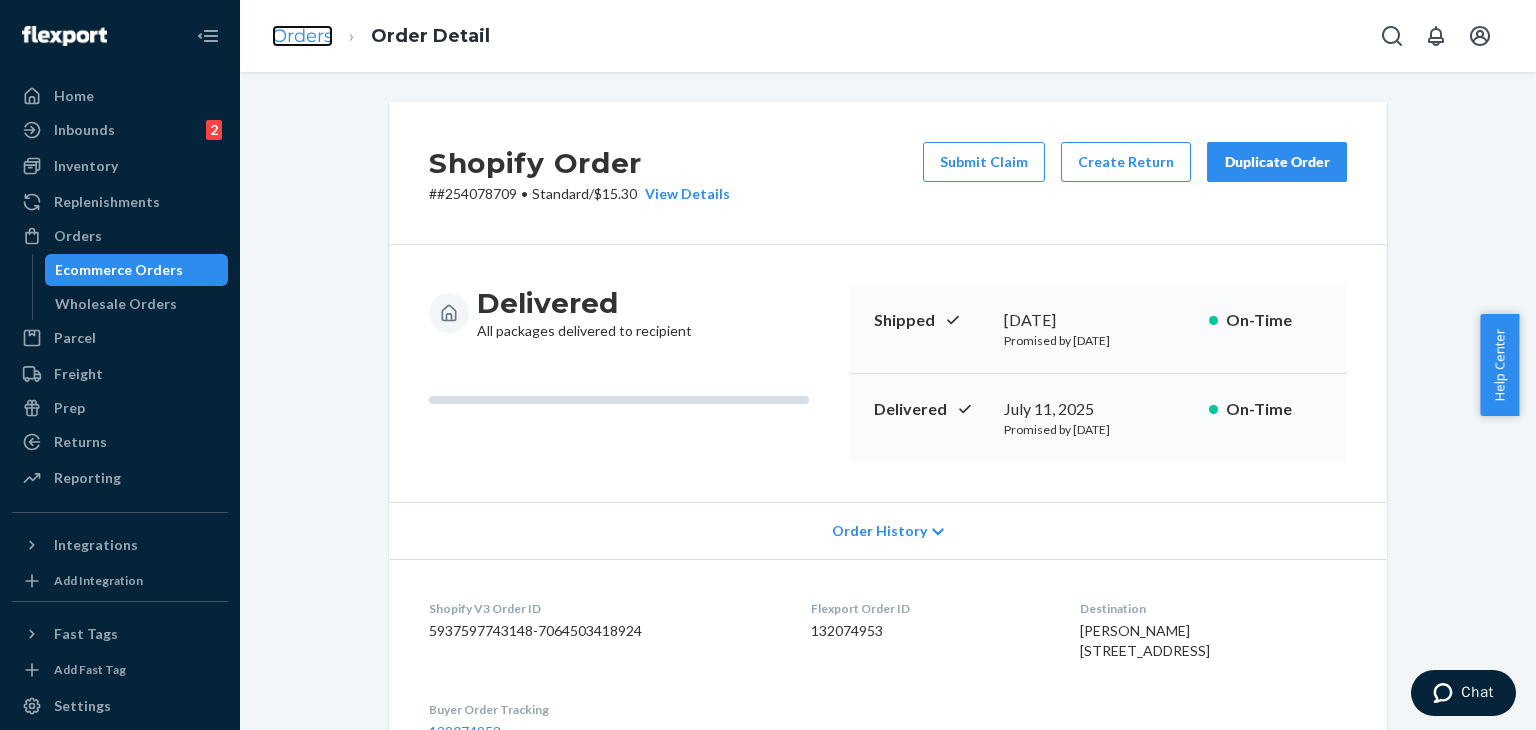 click on "Orders" at bounding box center [302, 36] 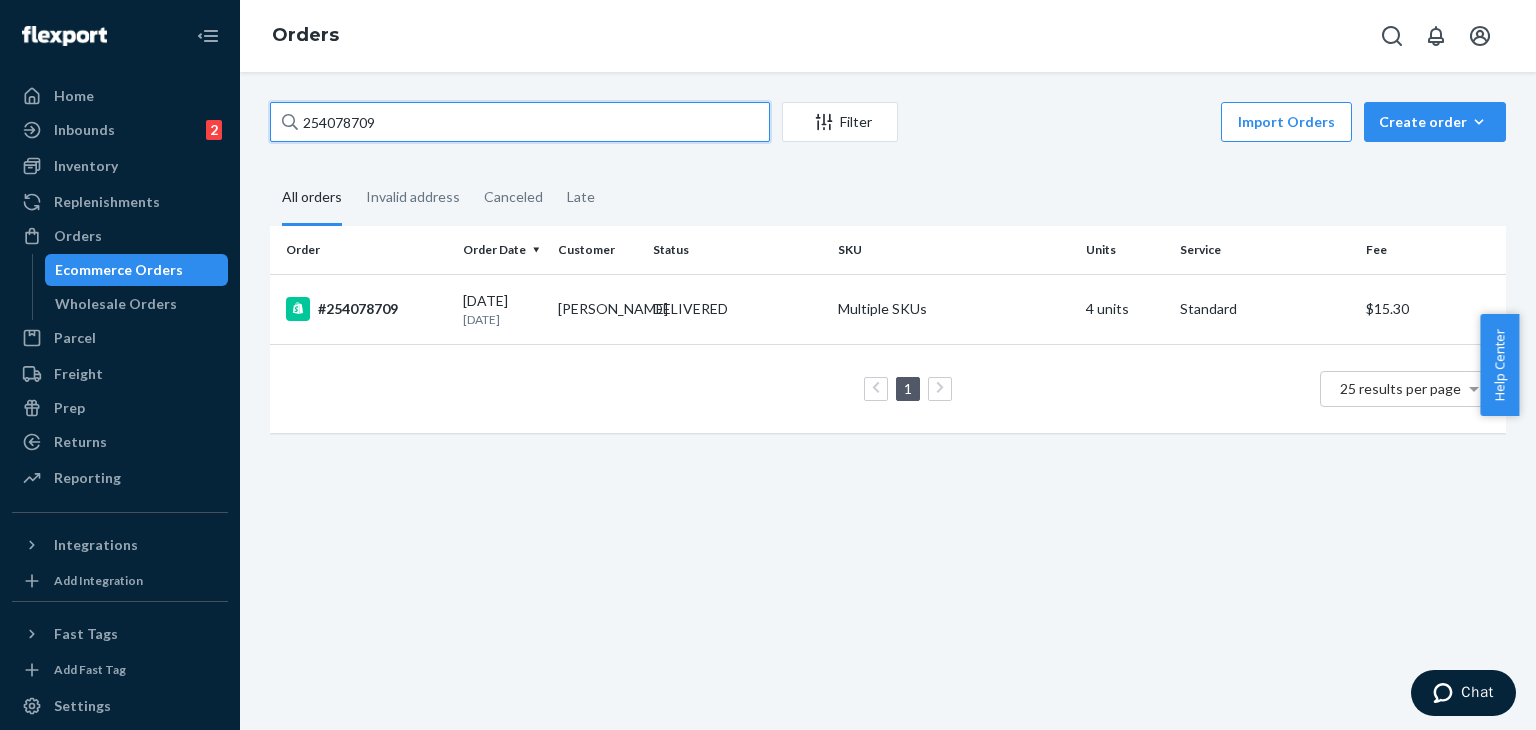drag, startPoint x: 398, startPoint y: 121, endPoint x: 263, endPoint y: 104, distance: 136.06616 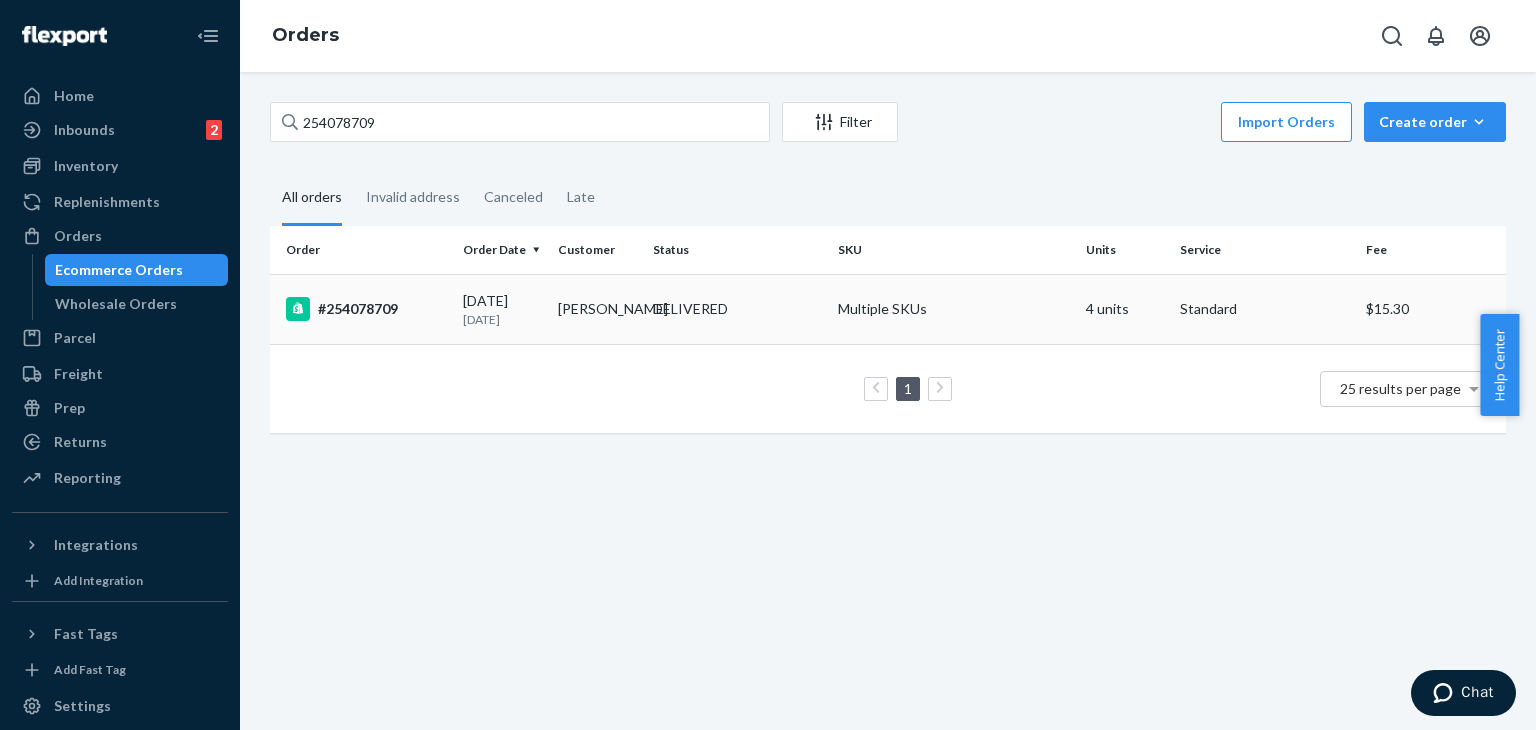 click on "#254078709" at bounding box center [366, 309] 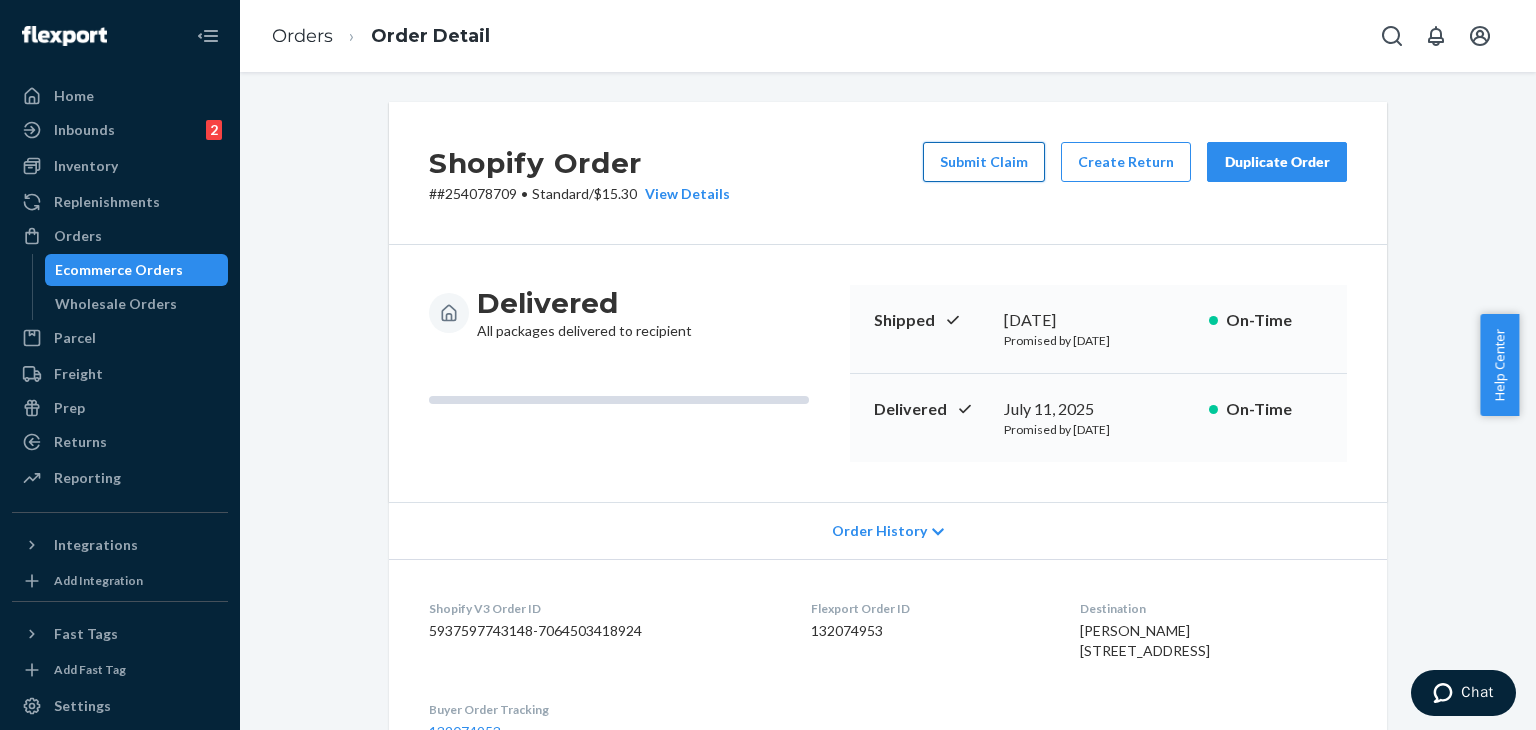 click on "Submit Claim" at bounding box center [984, 162] 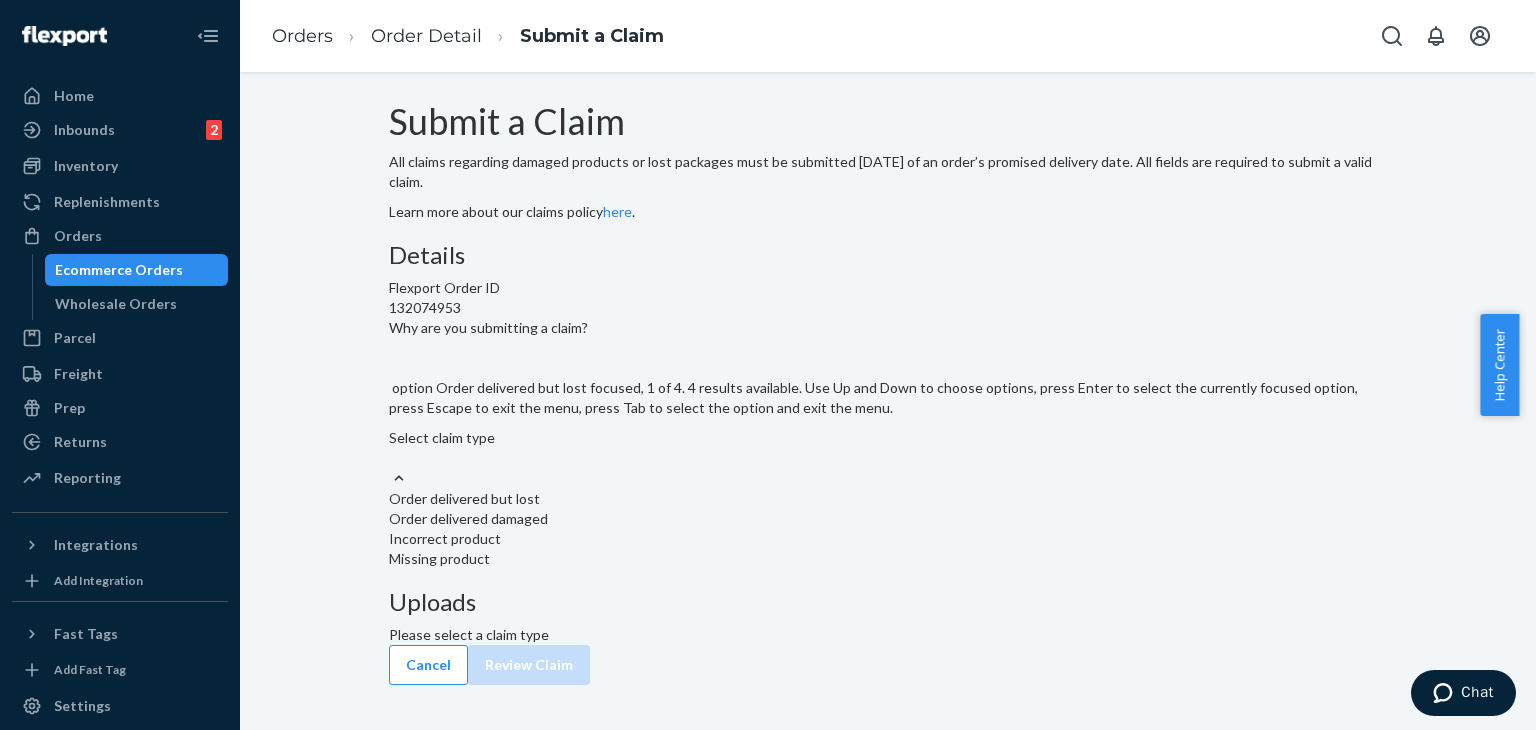 click on "Order delivered but lost" at bounding box center (888, 499) 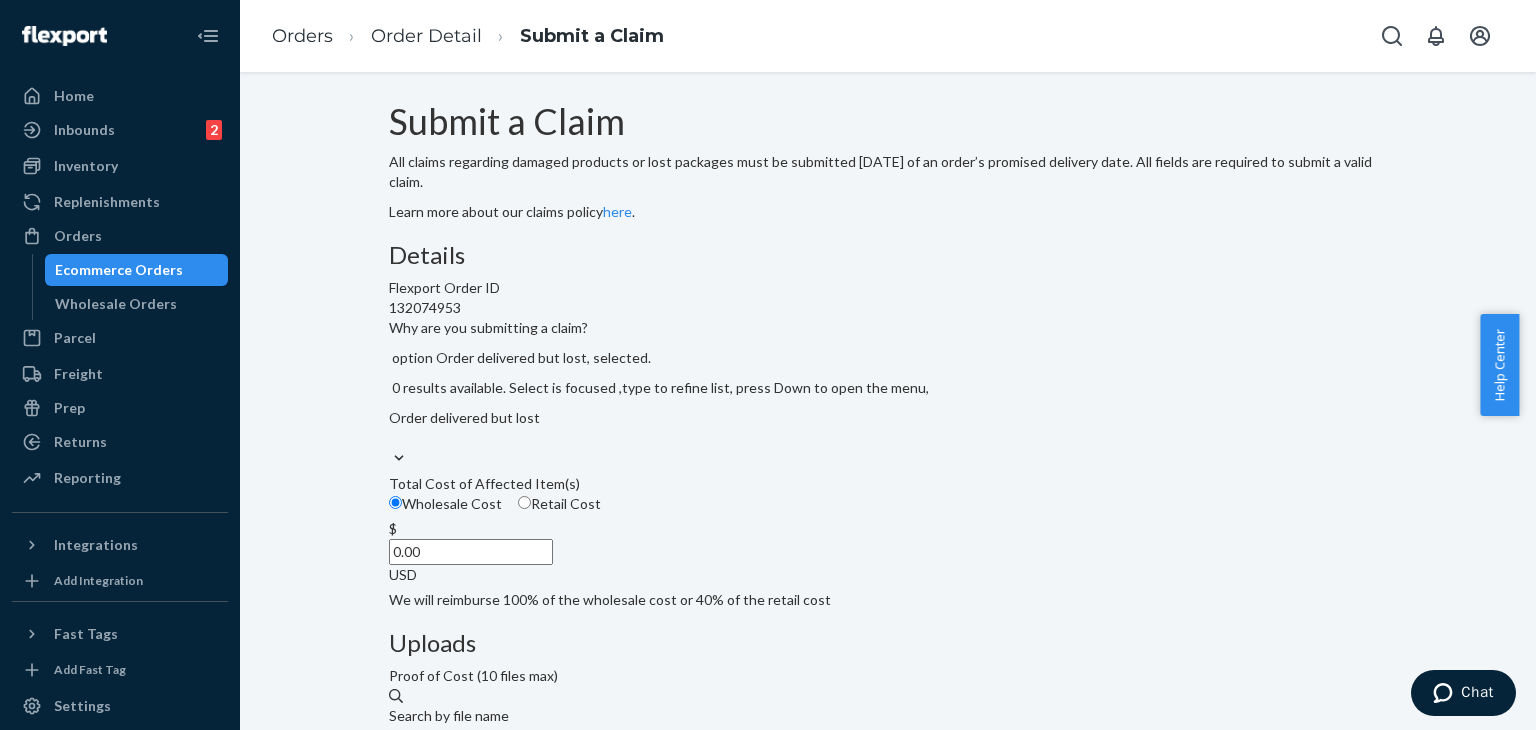 scroll, scrollTop: 283, scrollLeft: 0, axis: vertical 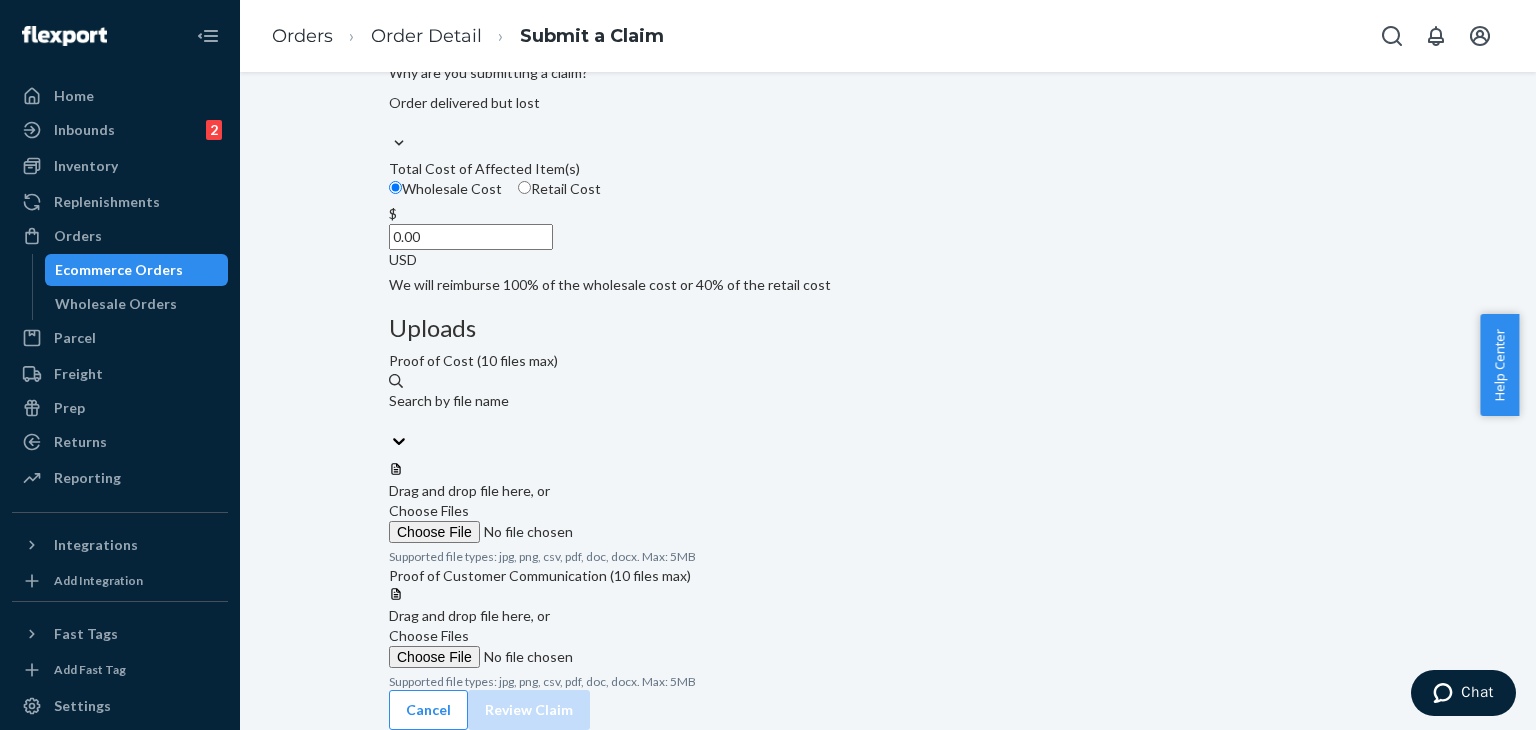 click on "Choose Files" at bounding box center [429, 635] 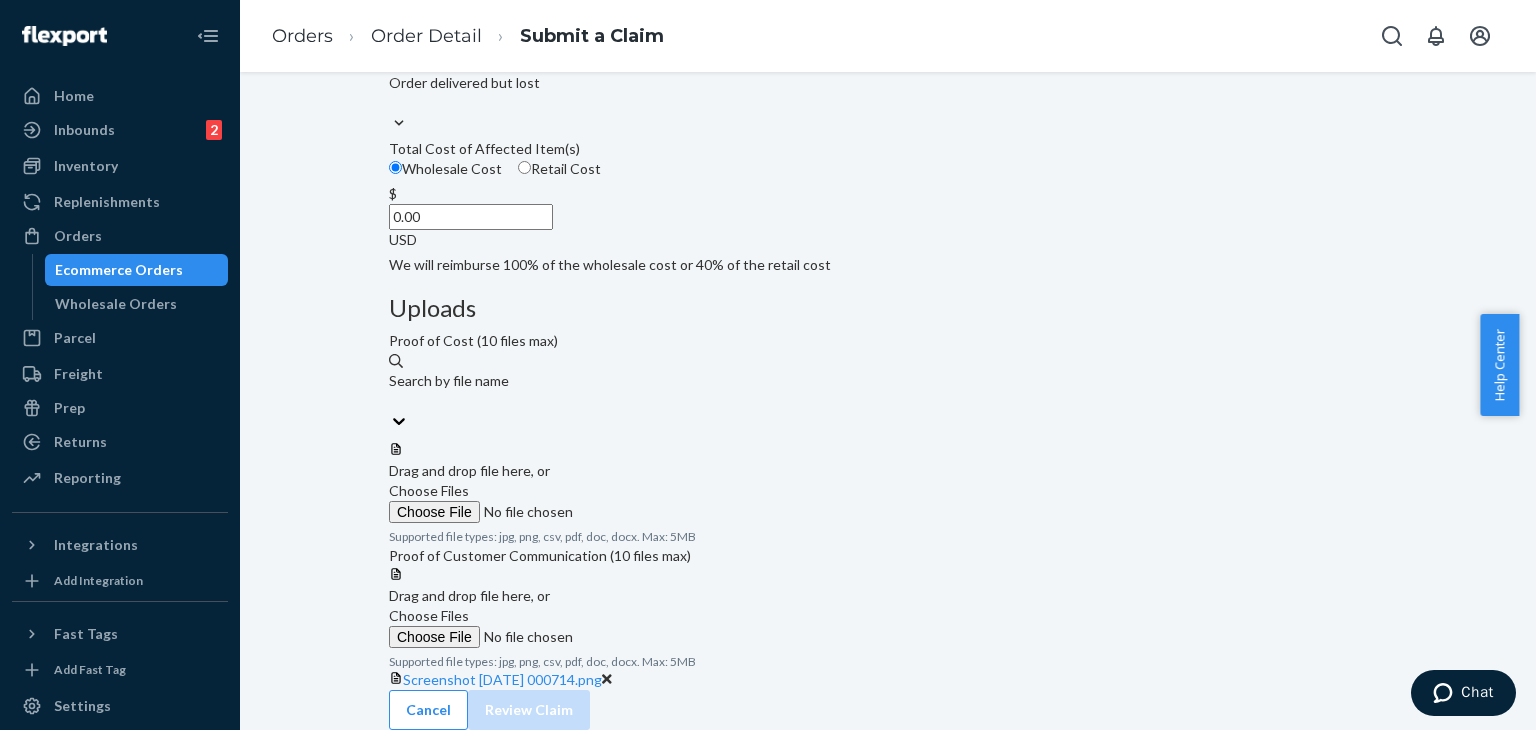 click on "Choose Files" at bounding box center (429, 490) 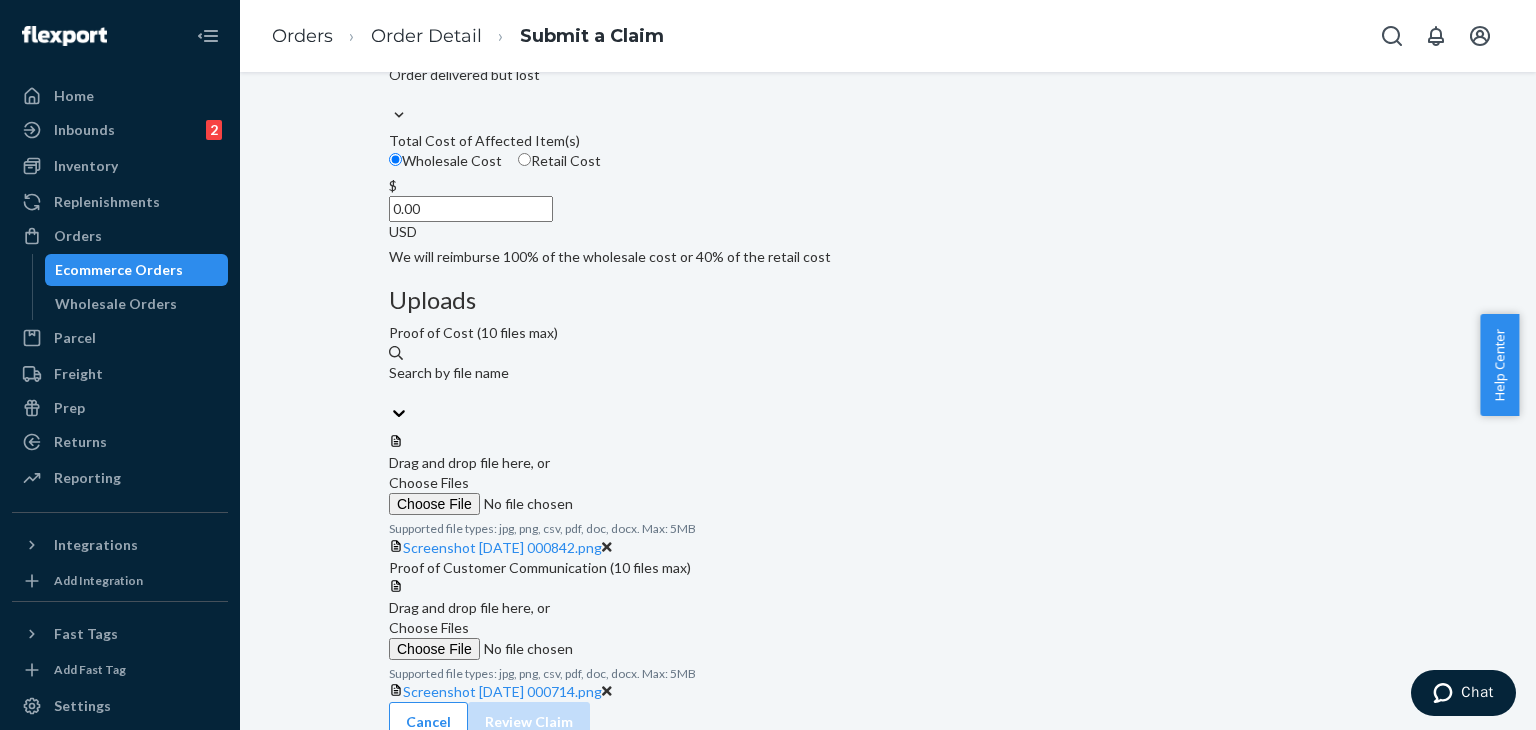 click on "Choose Files" at bounding box center [525, 494] 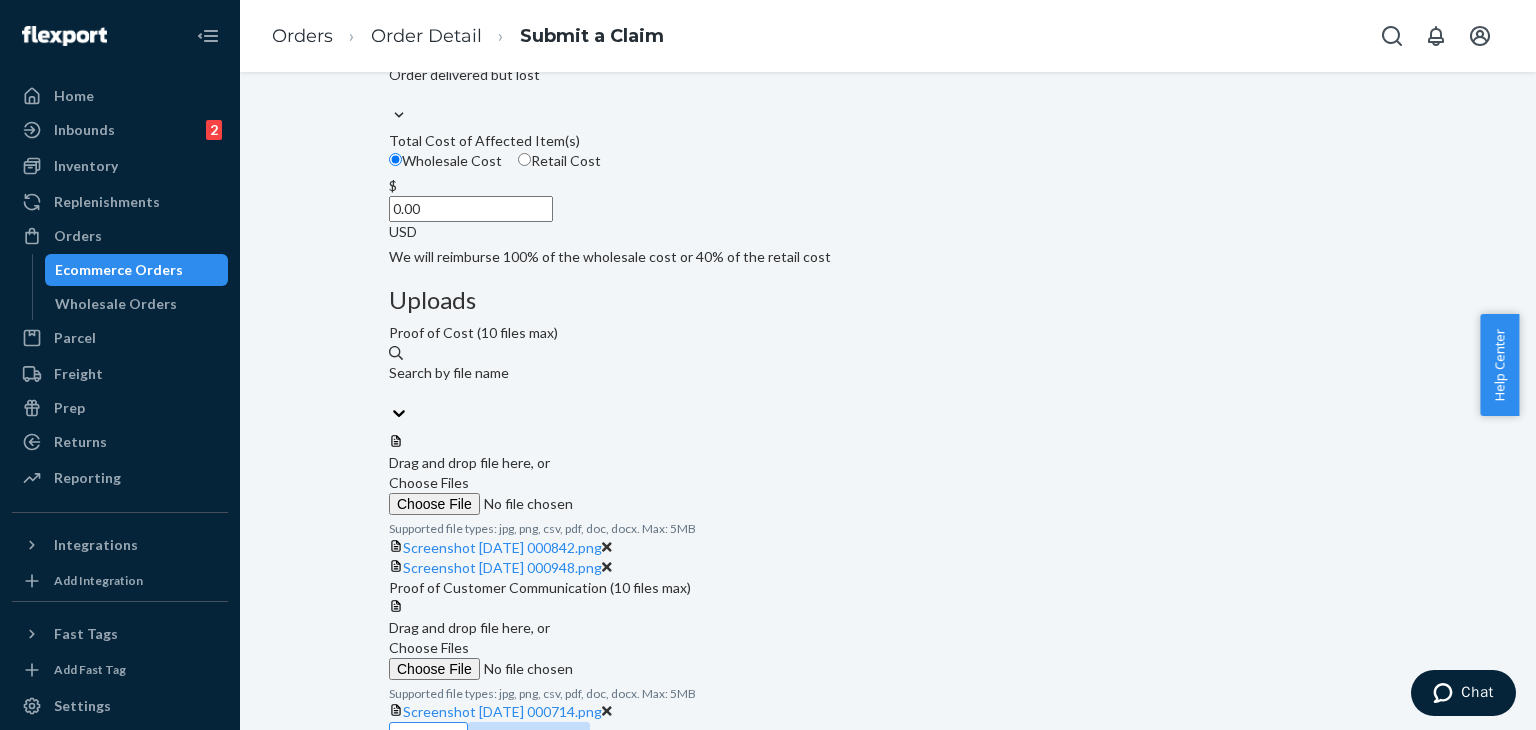 click on "Choose Files" at bounding box center [429, 482] 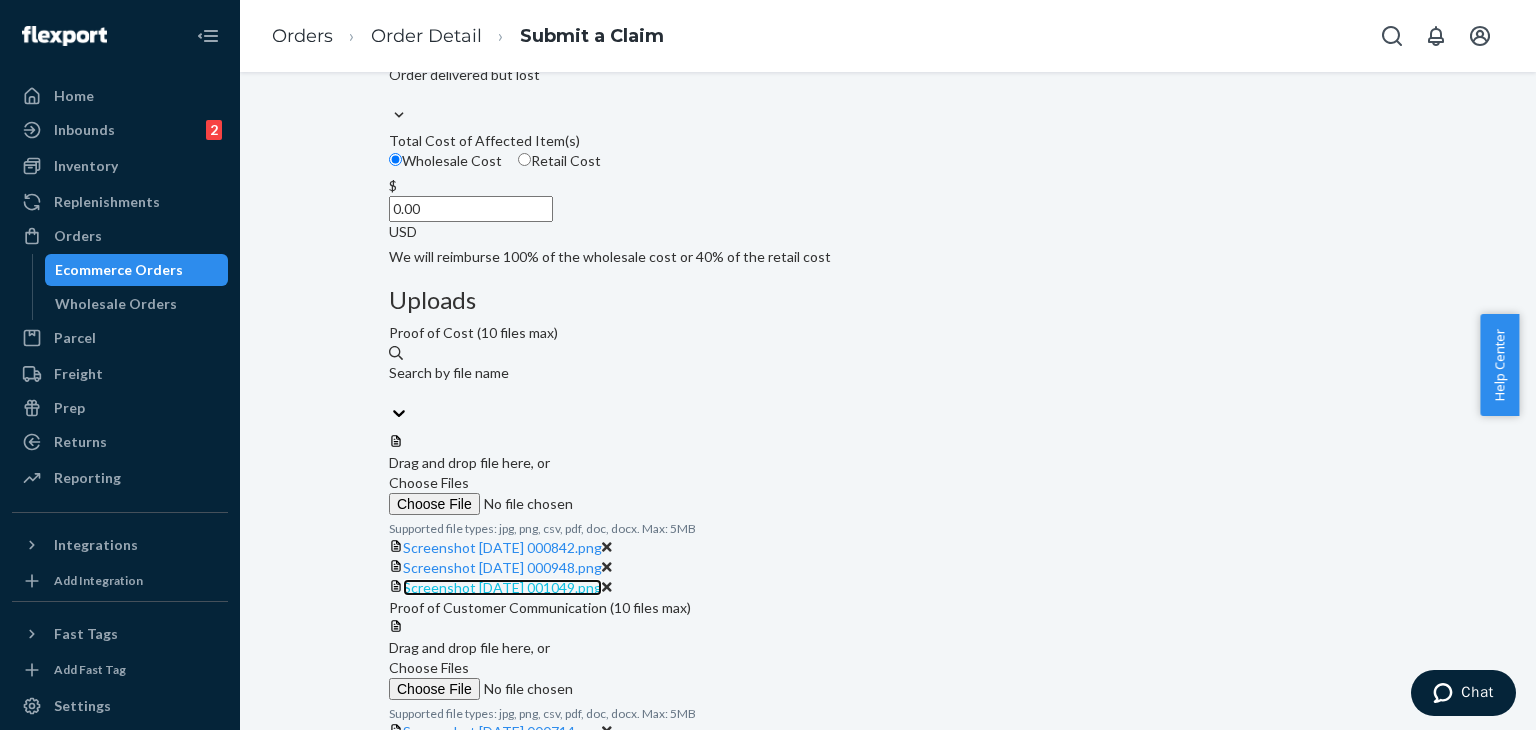 click on "Screenshot [DATE] 001049.png" at bounding box center [502, 587] 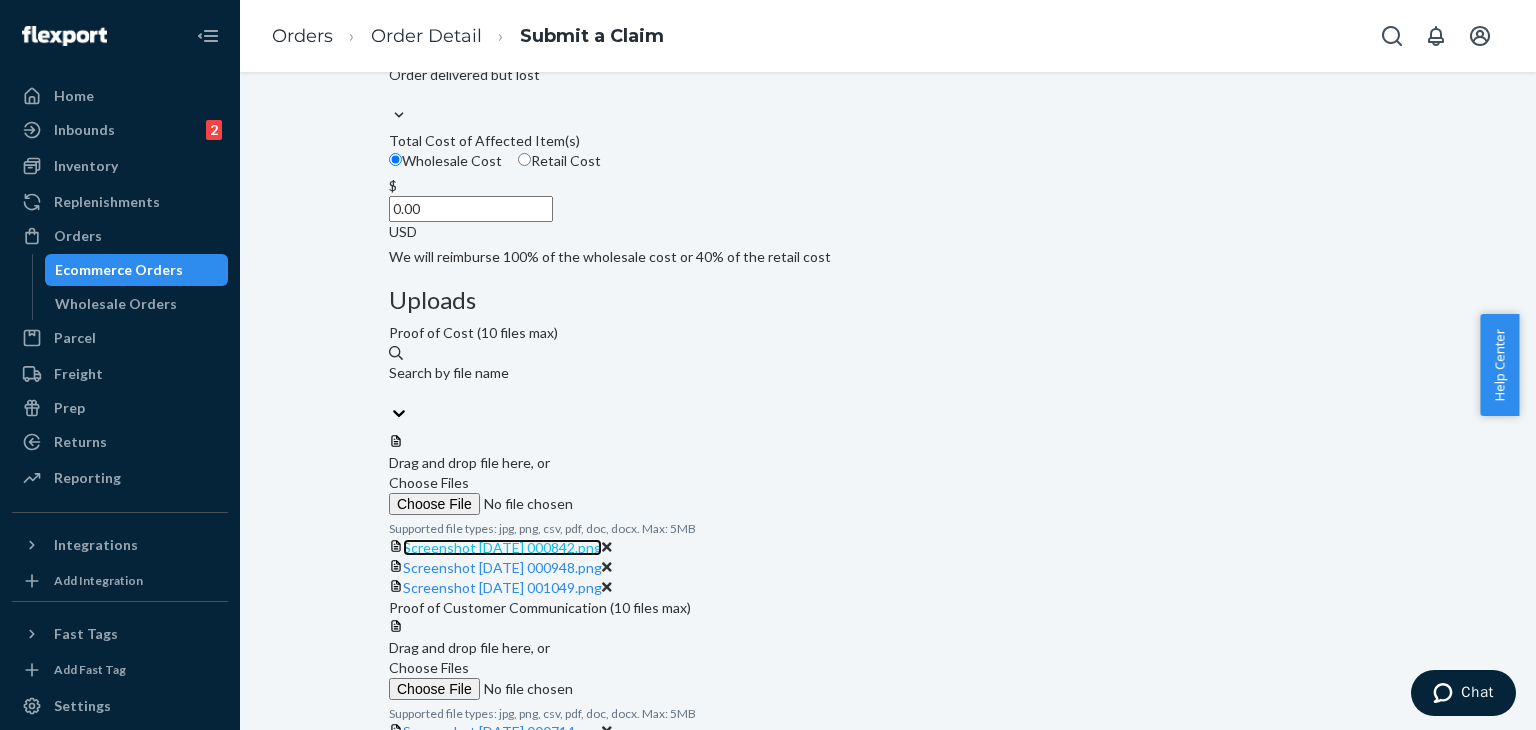 click on "Screenshot [DATE] 000842.png" at bounding box center (502, 547) 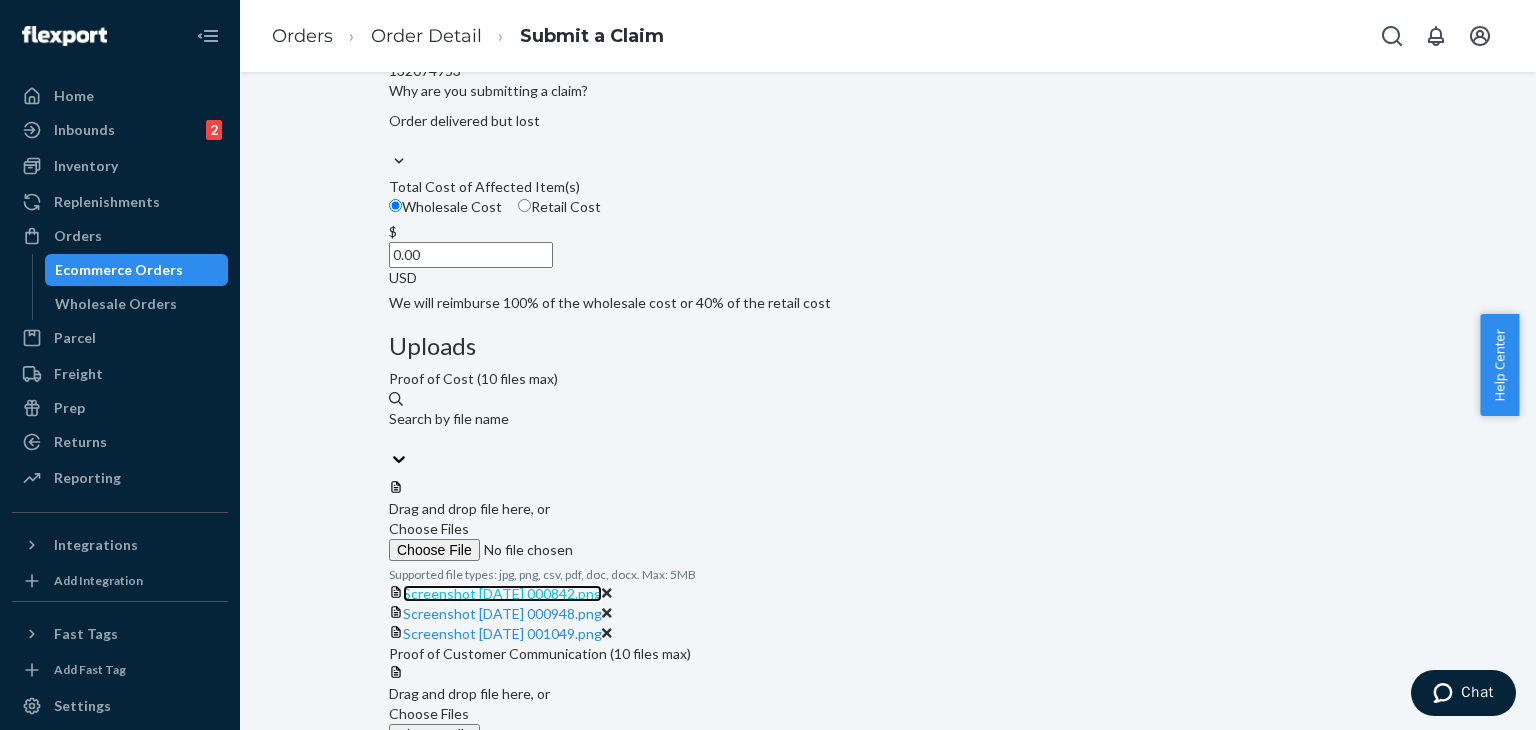 scroll, scrollTop: 93, scrollLeft: 0, axis: vertical 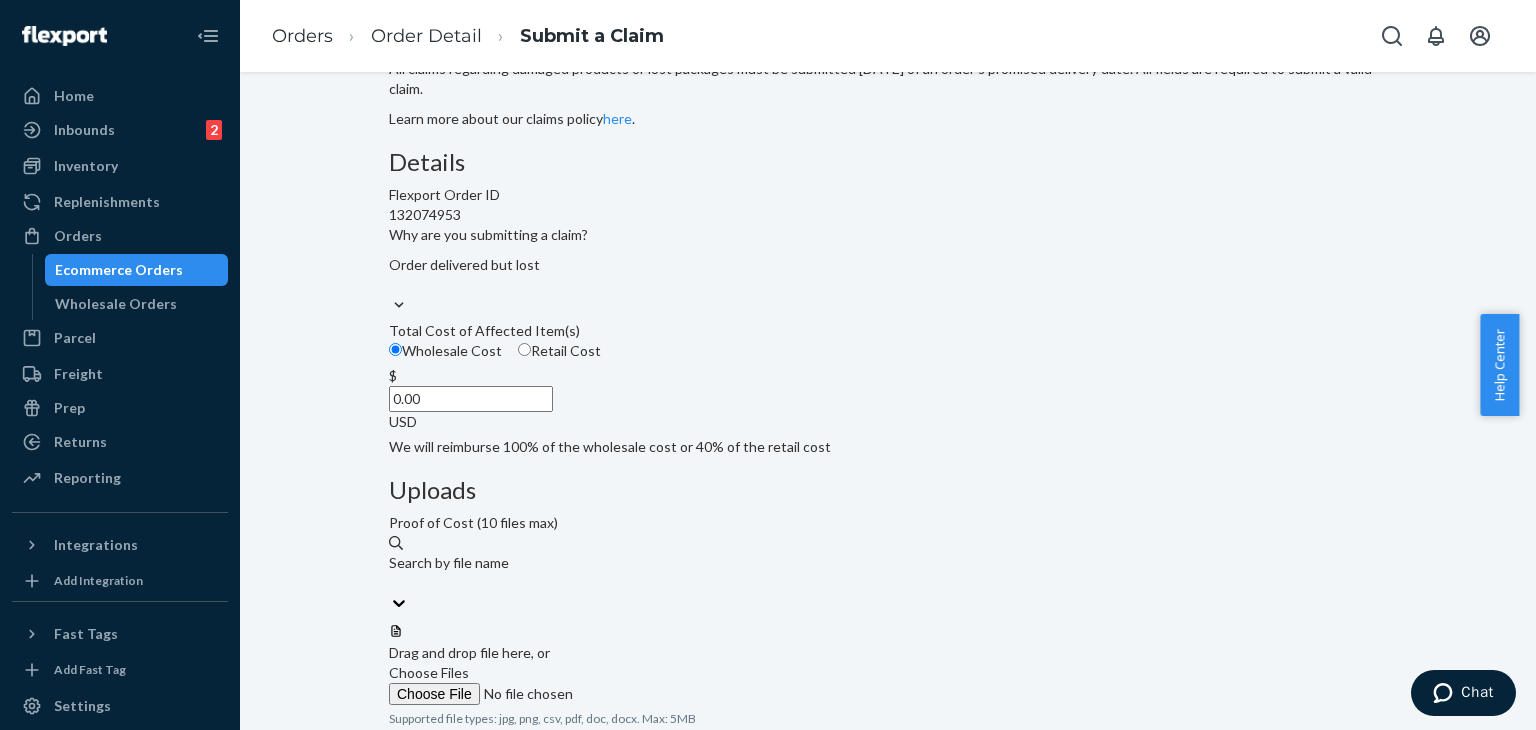 click on "0.00" at bounding box center (471, 399) 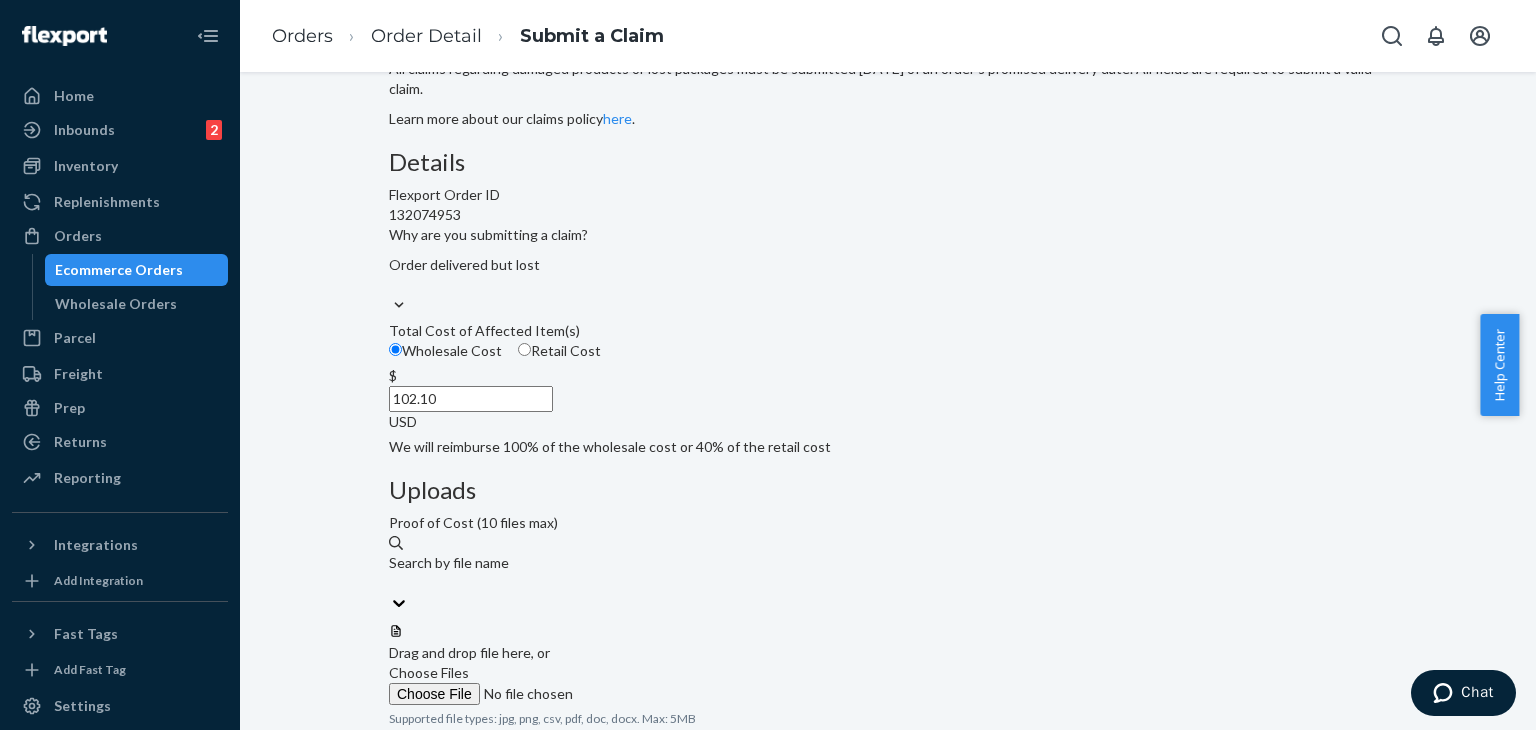 type on "102.10" 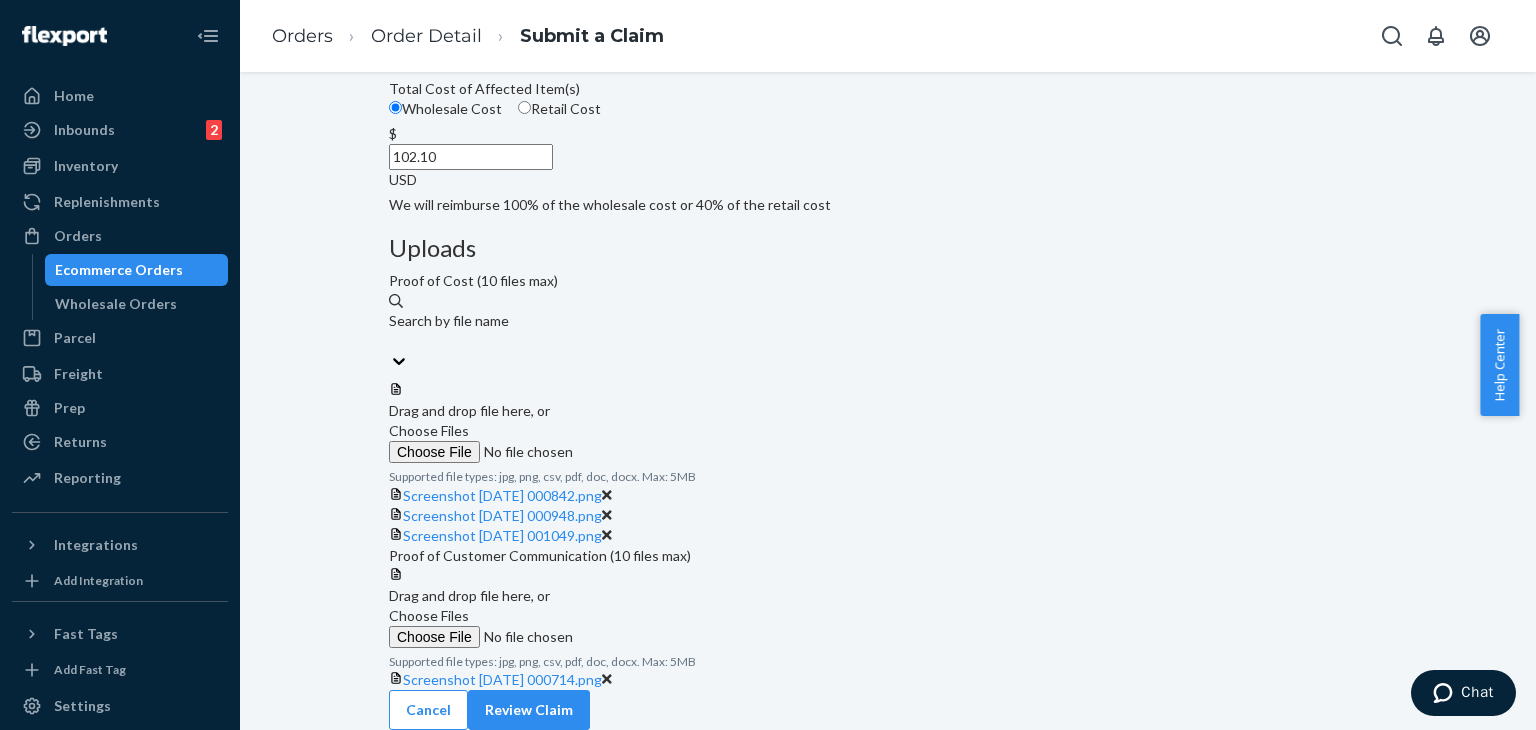 scroll, scrollTop: 593, scrollLeft: 0, axis: vertical 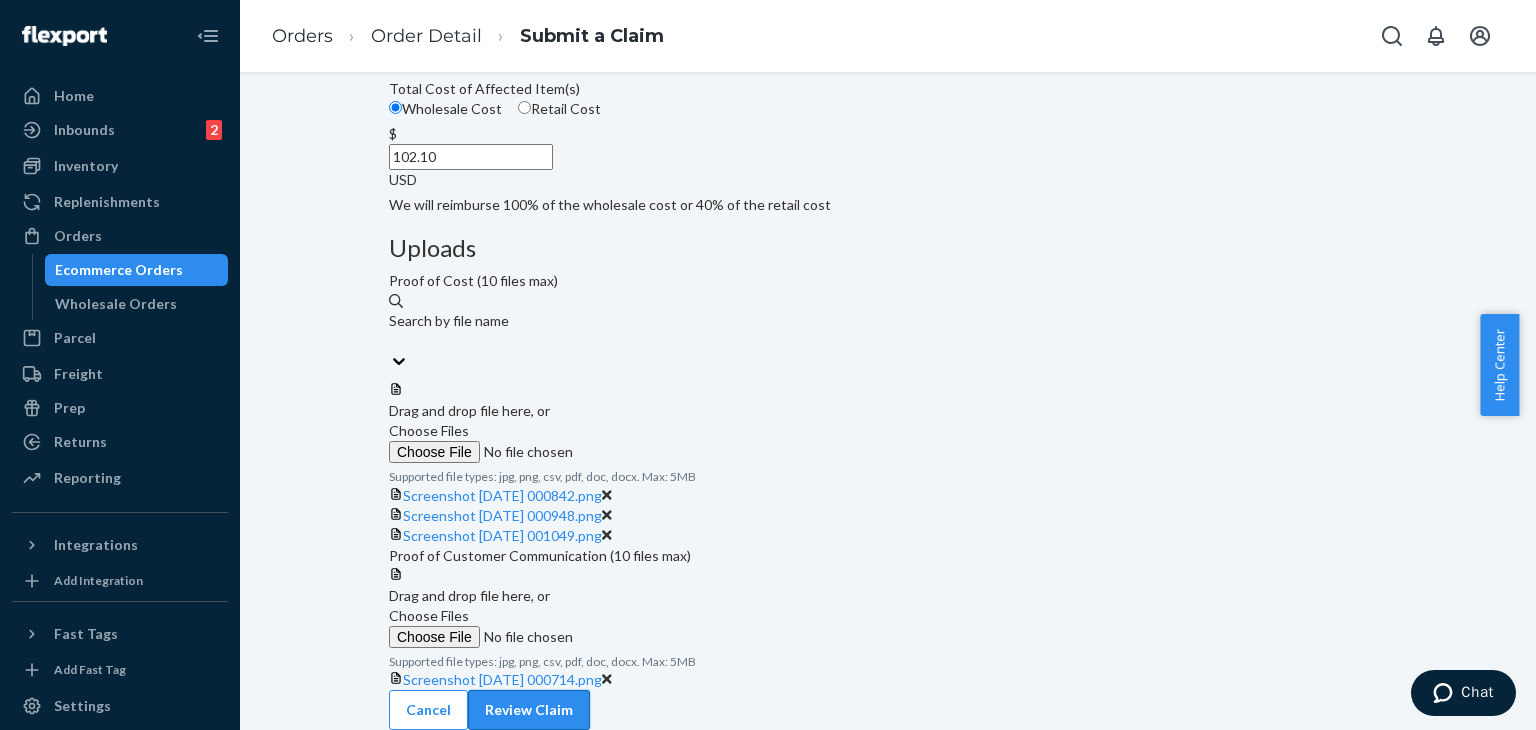 click on "Review Claim" at bounding box center [529, 710] 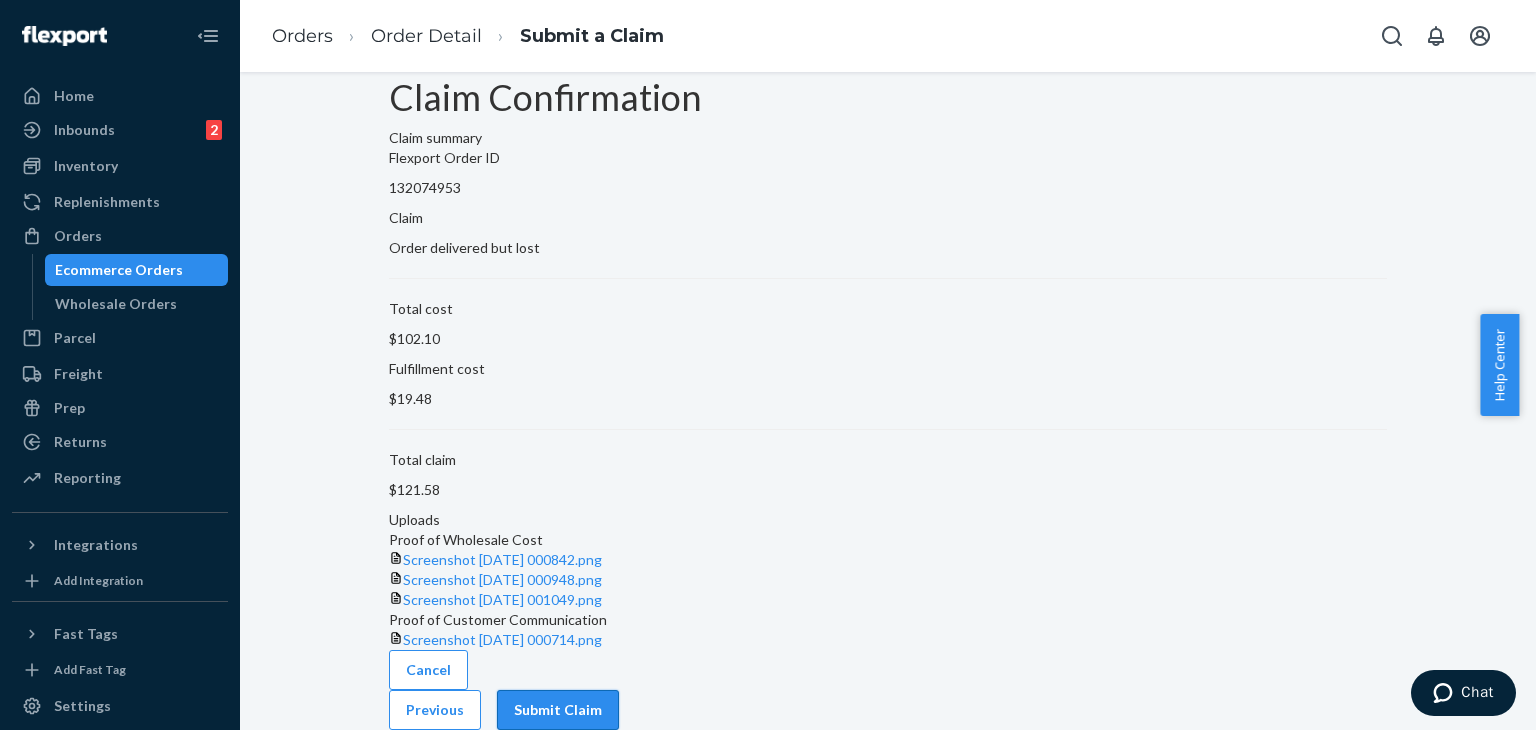 click on "Submit Claim" at bounding box center (558, 710) 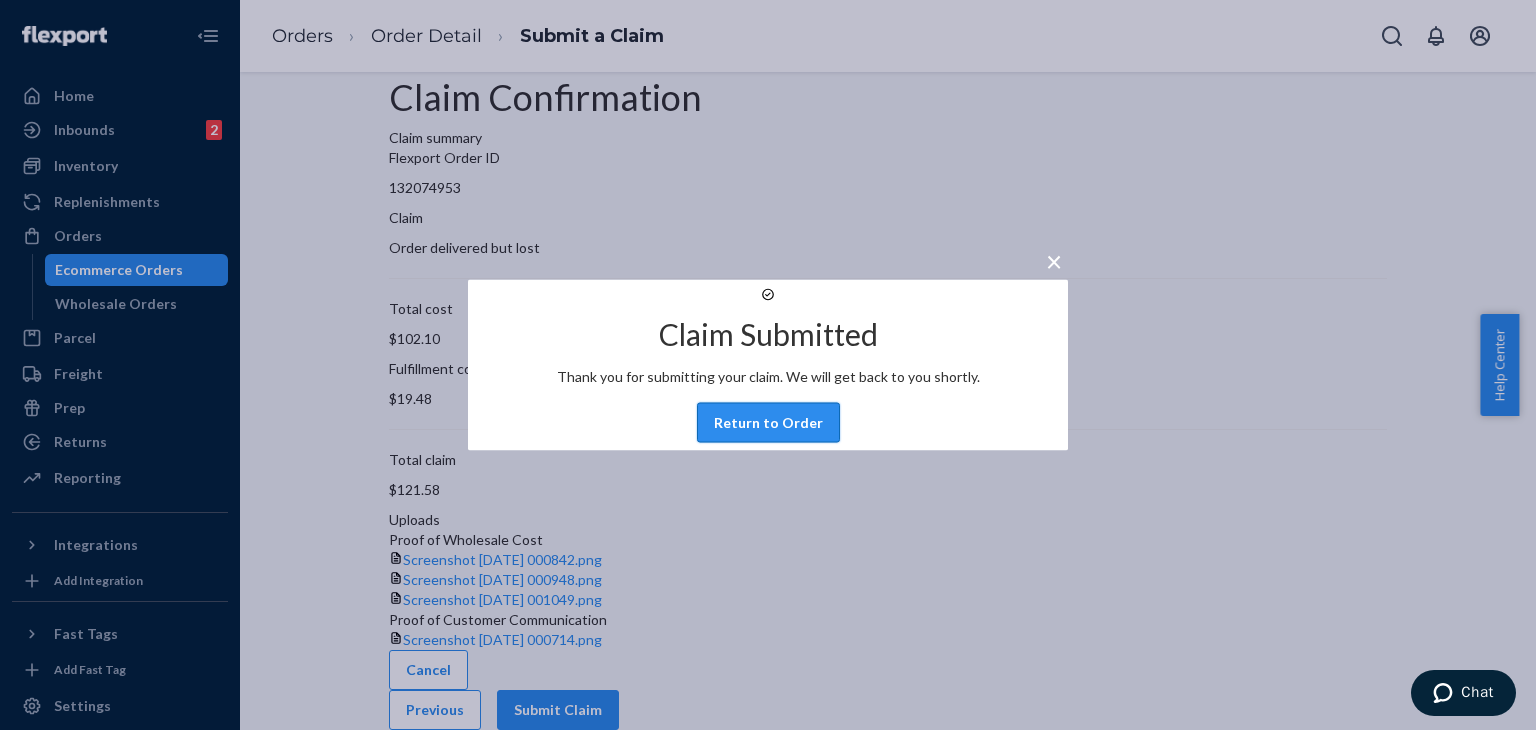 click on "Return to Order" at bounding box center (768, 423) 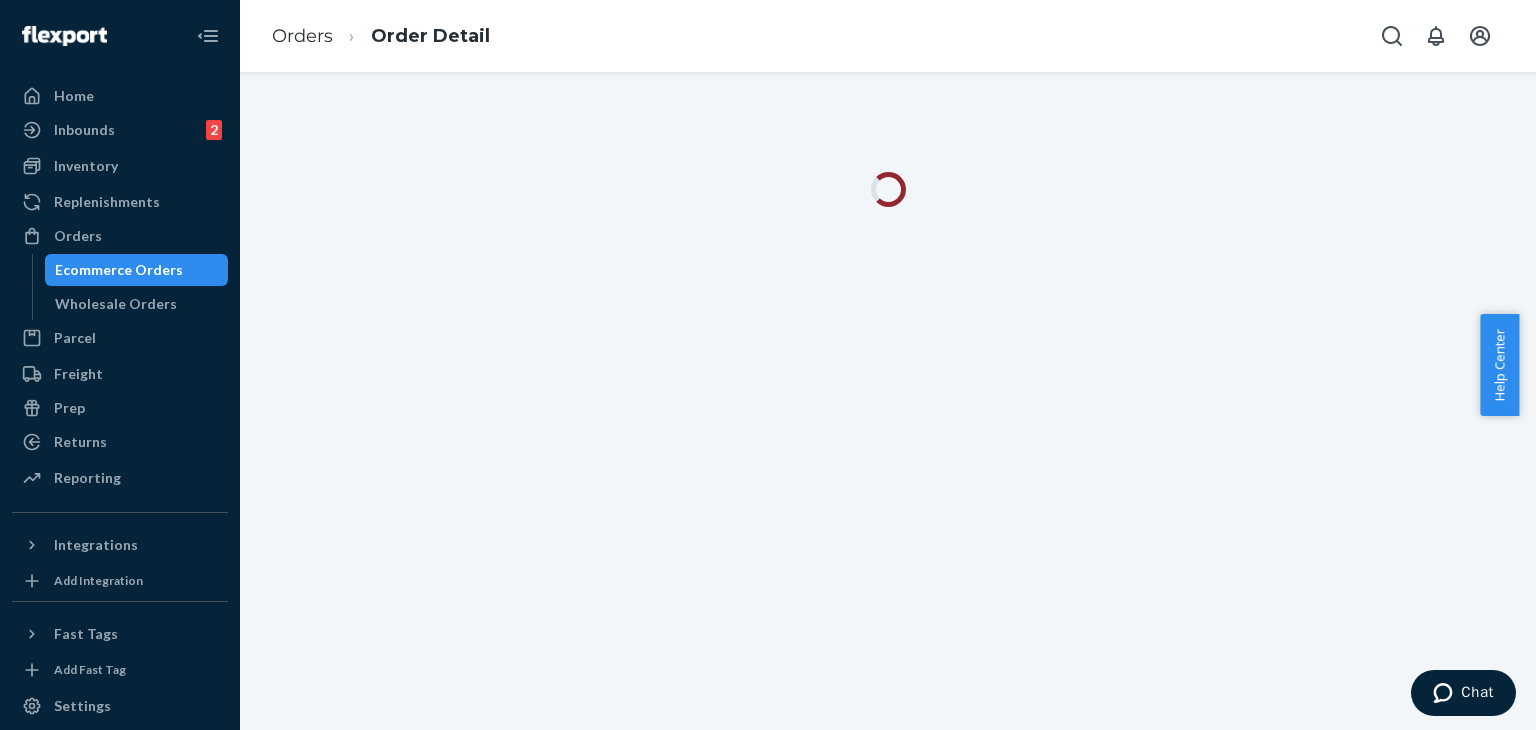 scroll, scrollTop: 0, scrollLeft: 0, axis: both 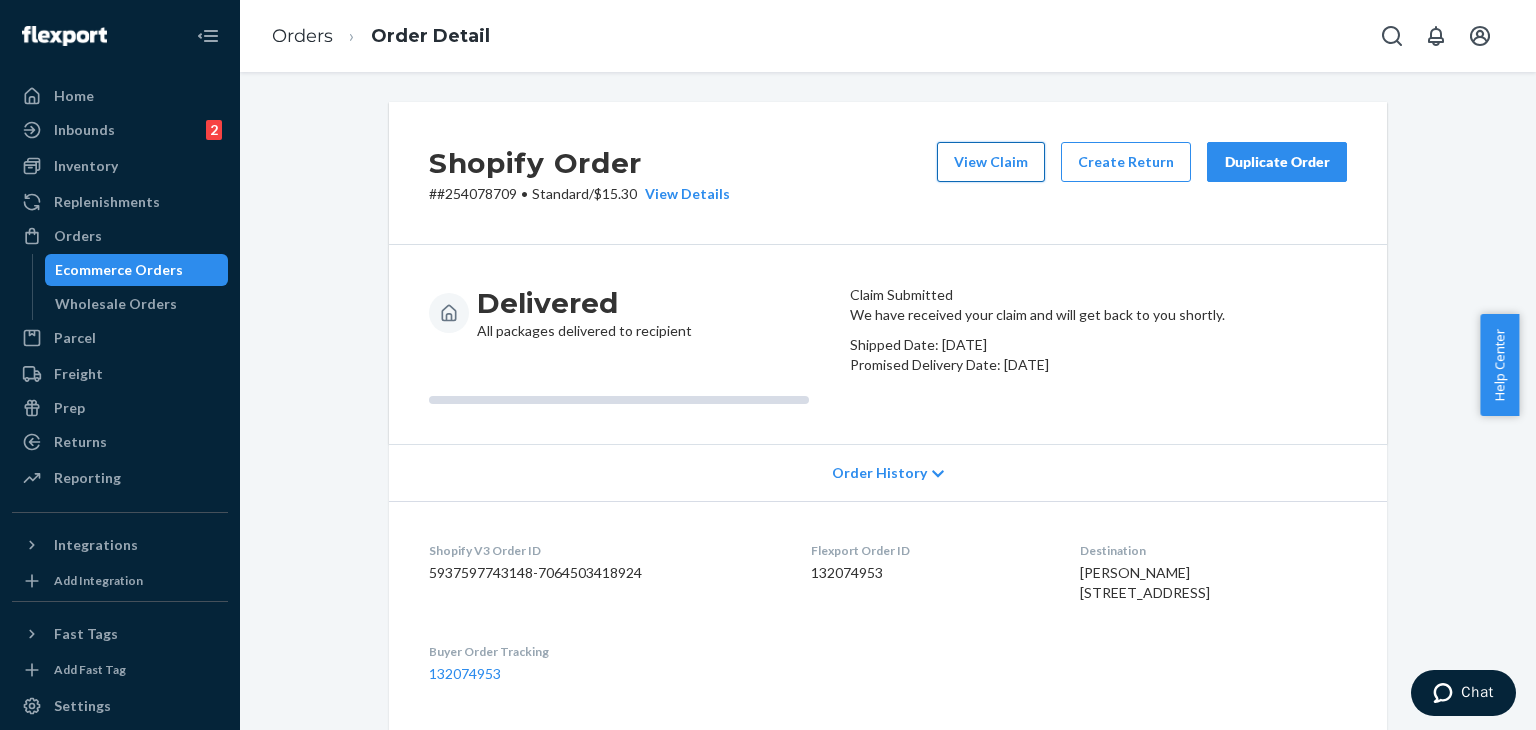 click on "View Claim" at bounding box center [991, 162] 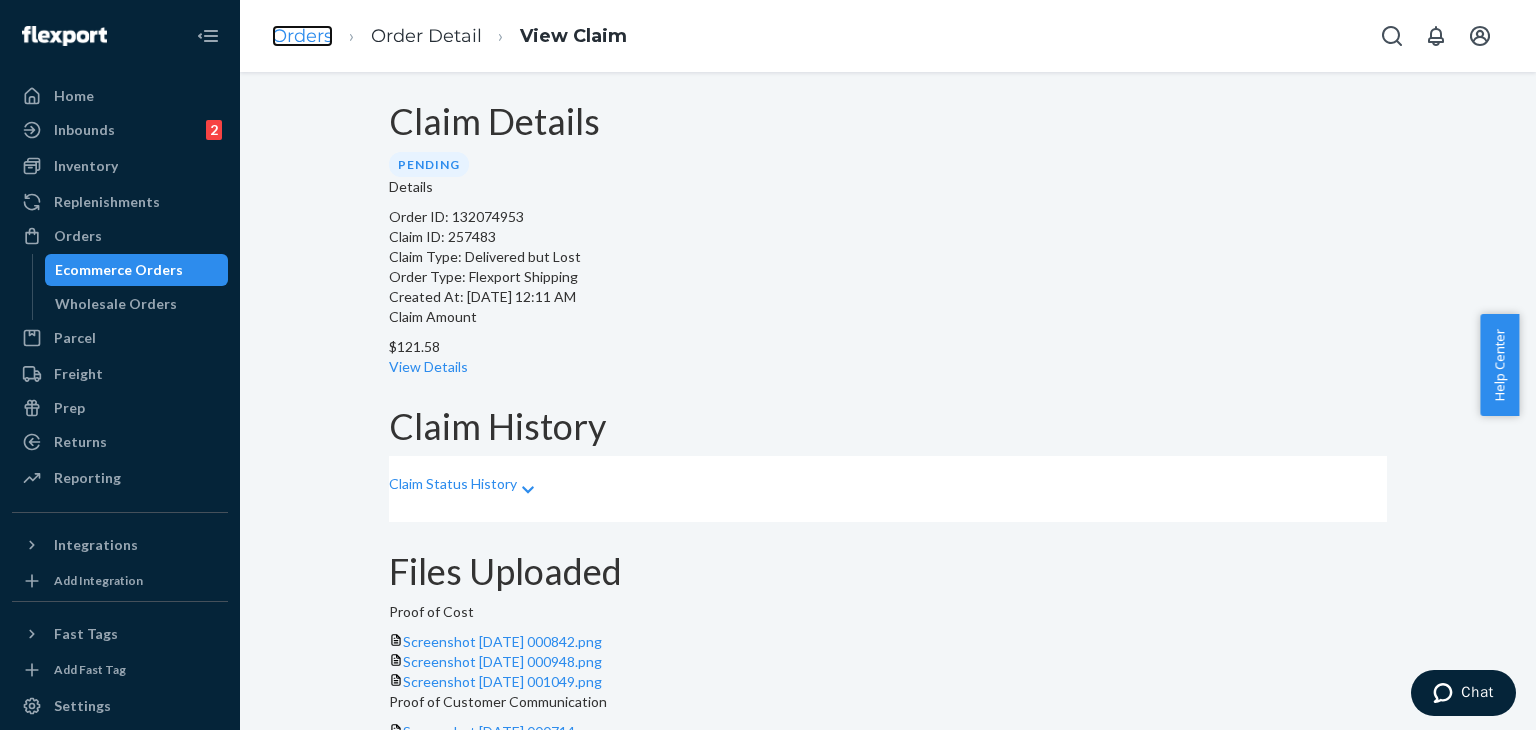 click on "Orders" at bounding box center (302, 36) 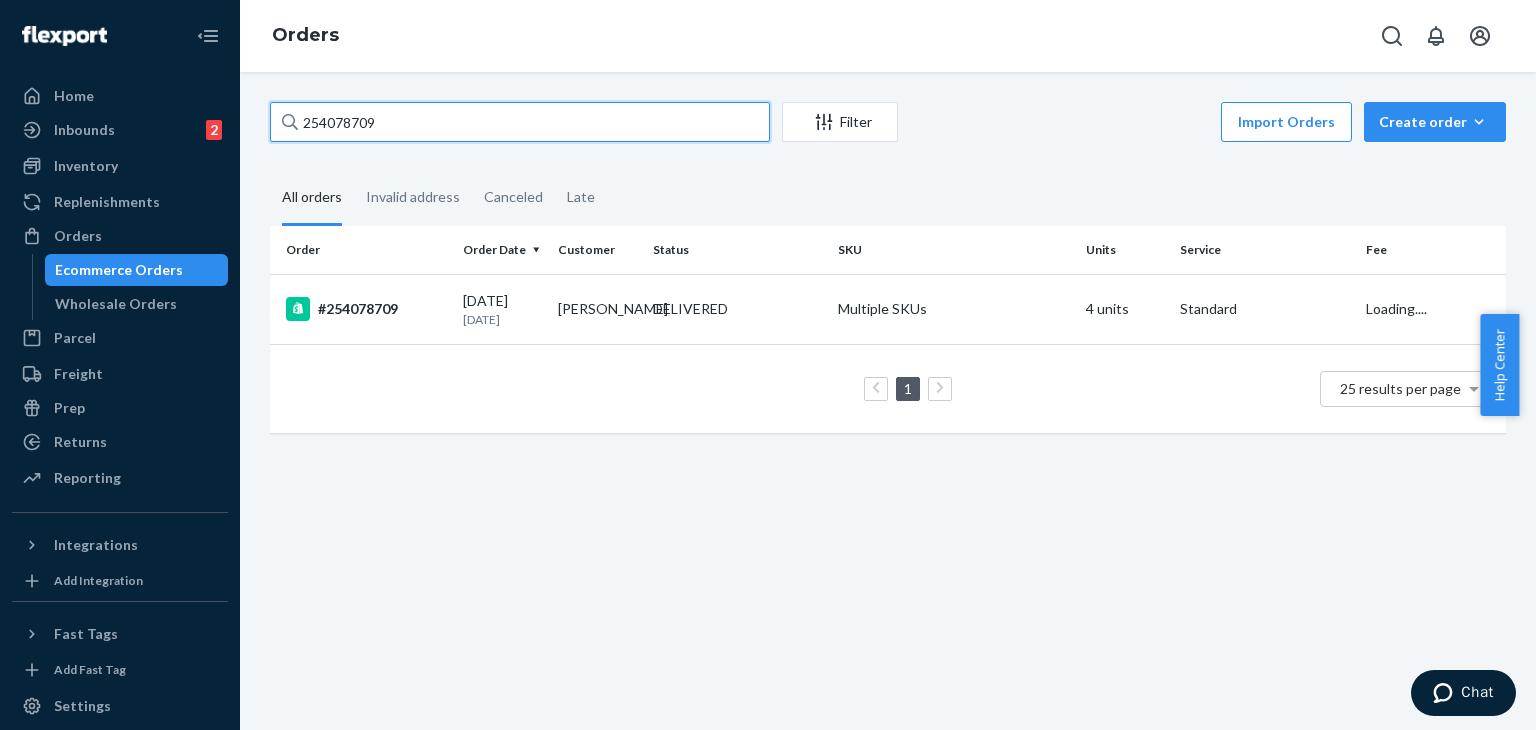 drag, startPoint x: 404, startPoint y: 126, endPoint x: 243, endPoint y: 113, distance: 161.52399 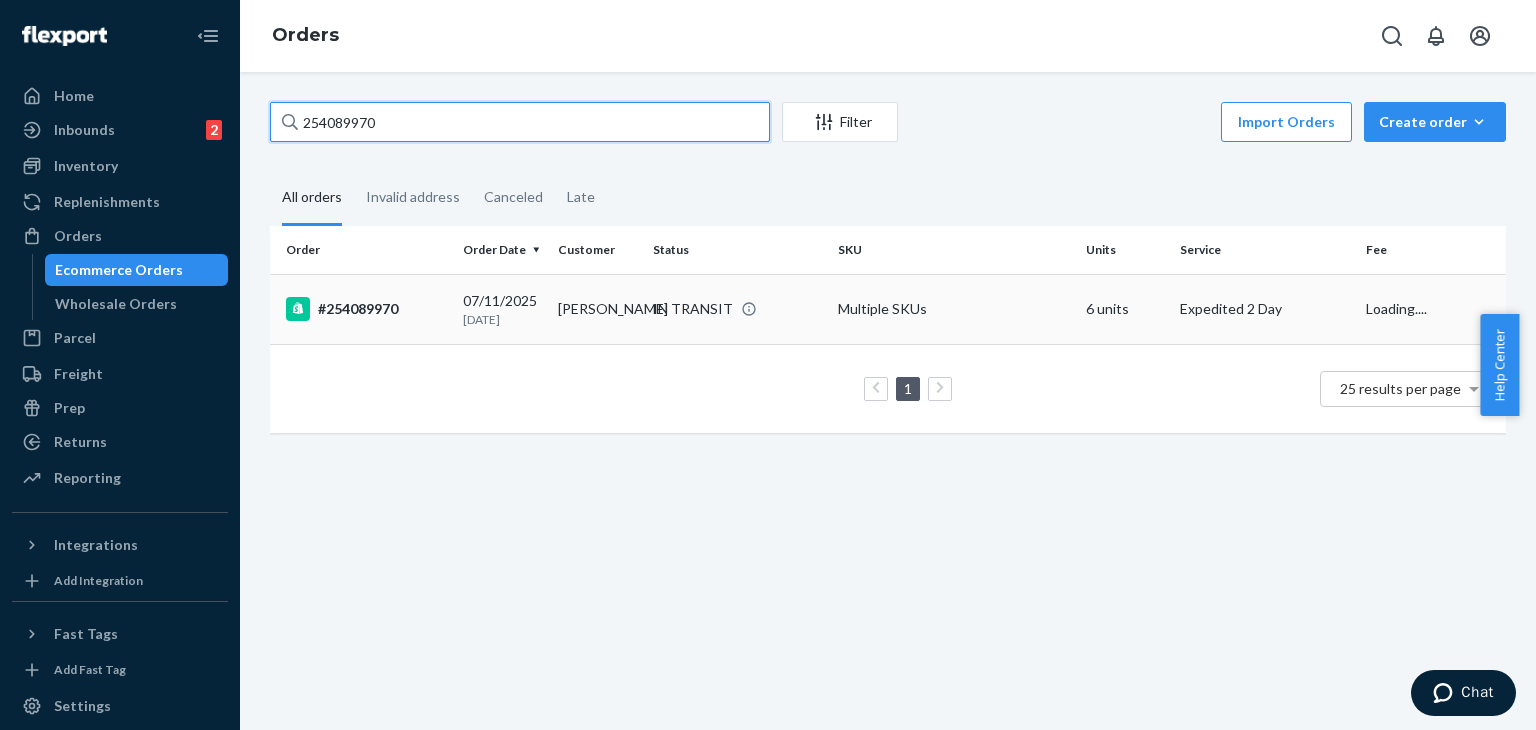 type on "254089970" 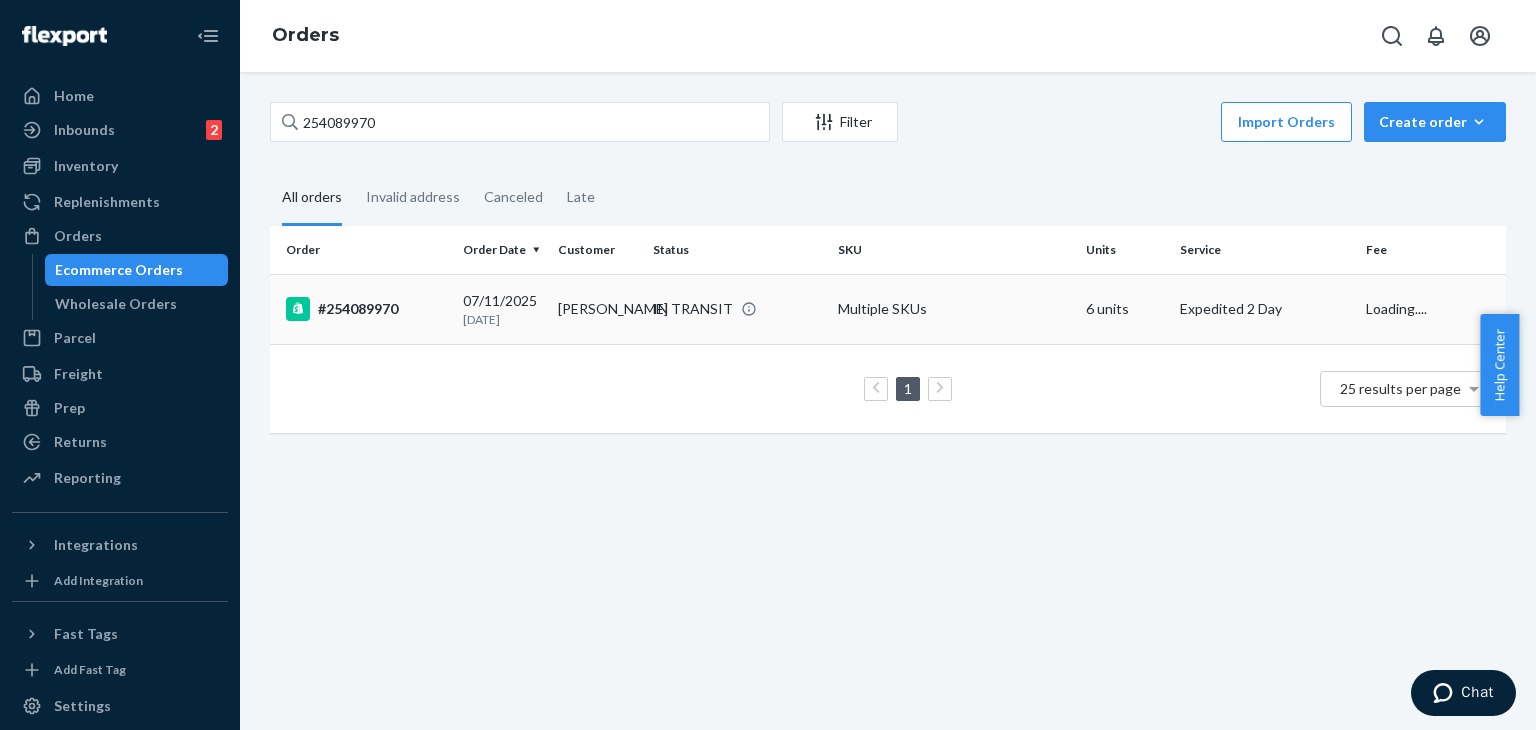 click on "#254089970" at bounding box center (366, 309) 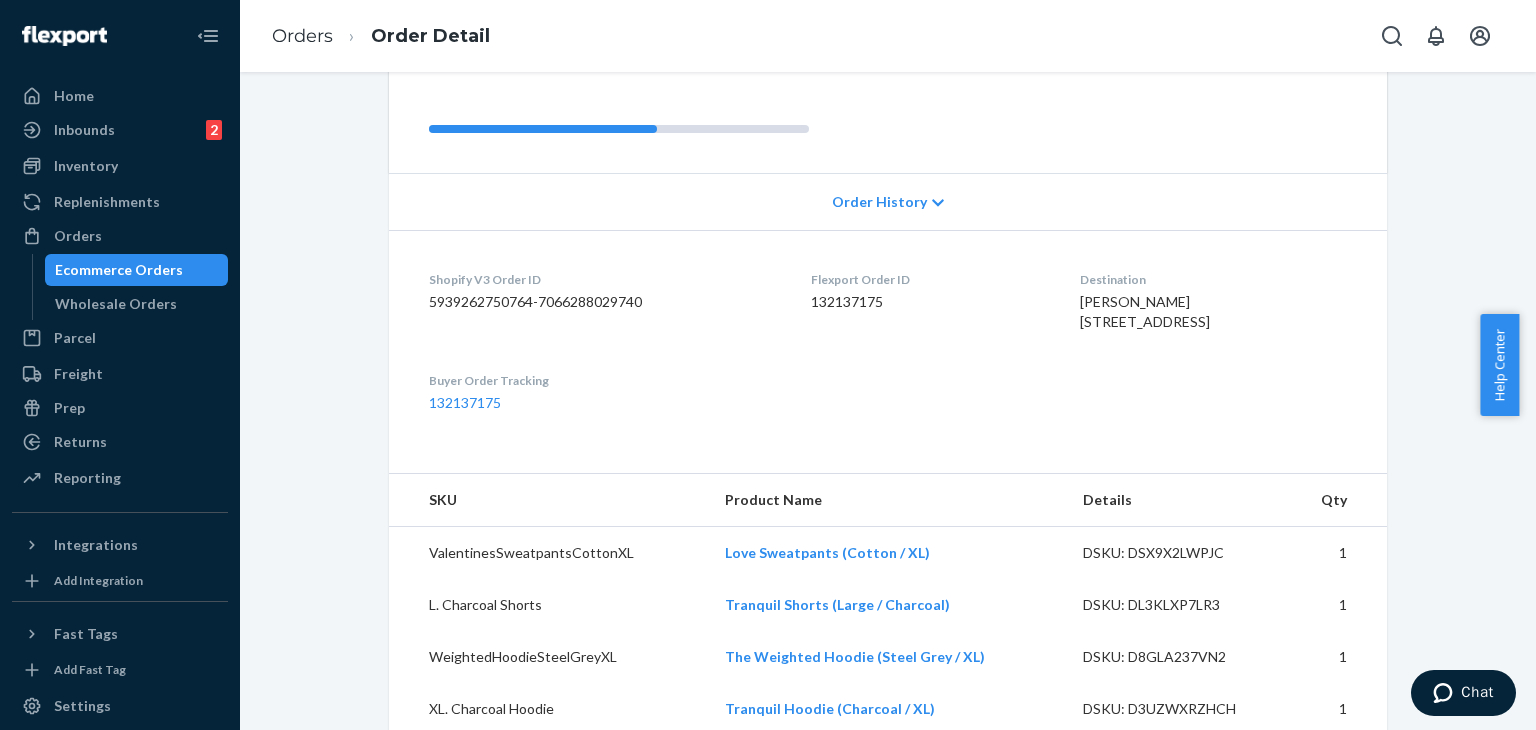 scroll, scrollTop: 0, scrollLeft: 0, axis: both 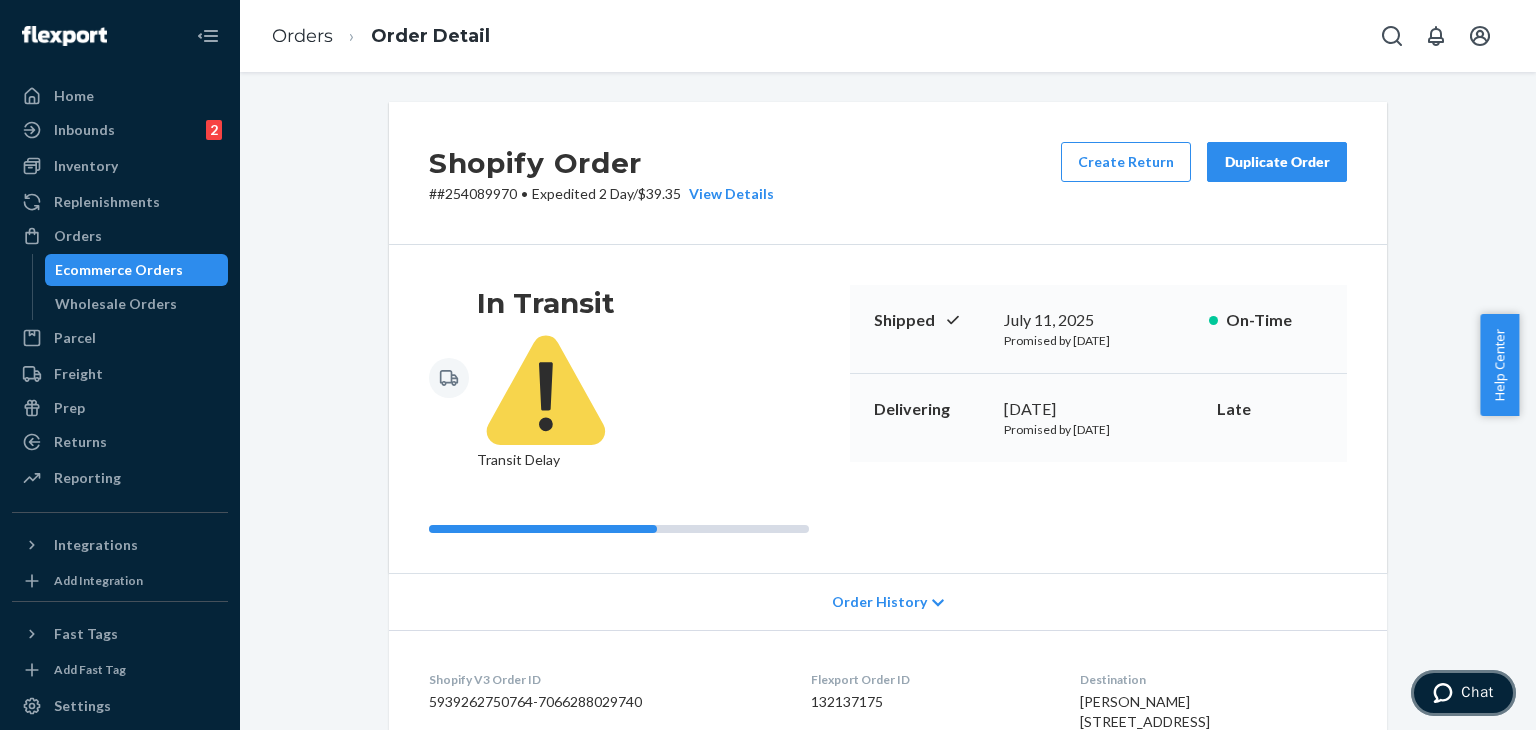 click on "Chat" at bounding box center [1463, 693] 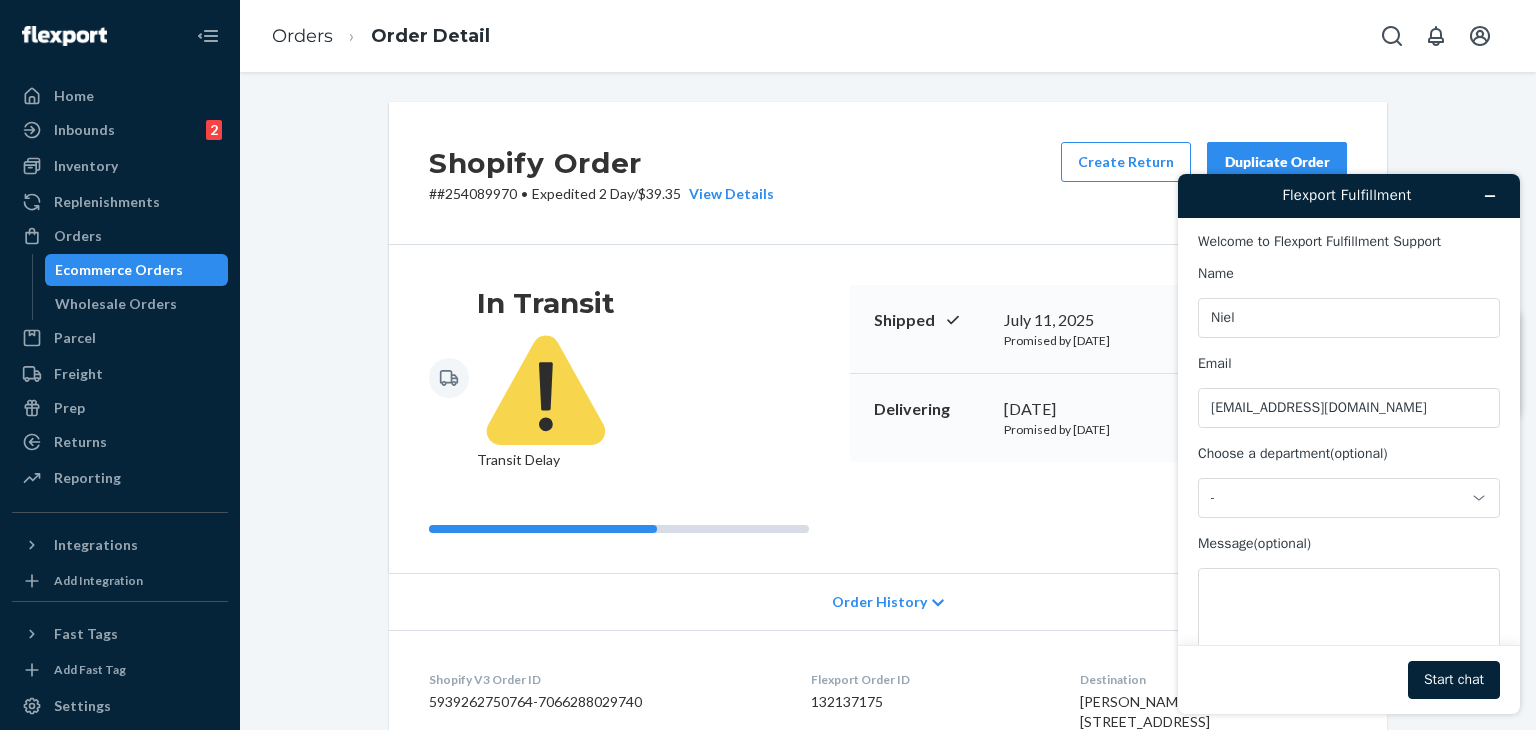scroll, scrollTop: 0, scrollLeft: 0, axis: both 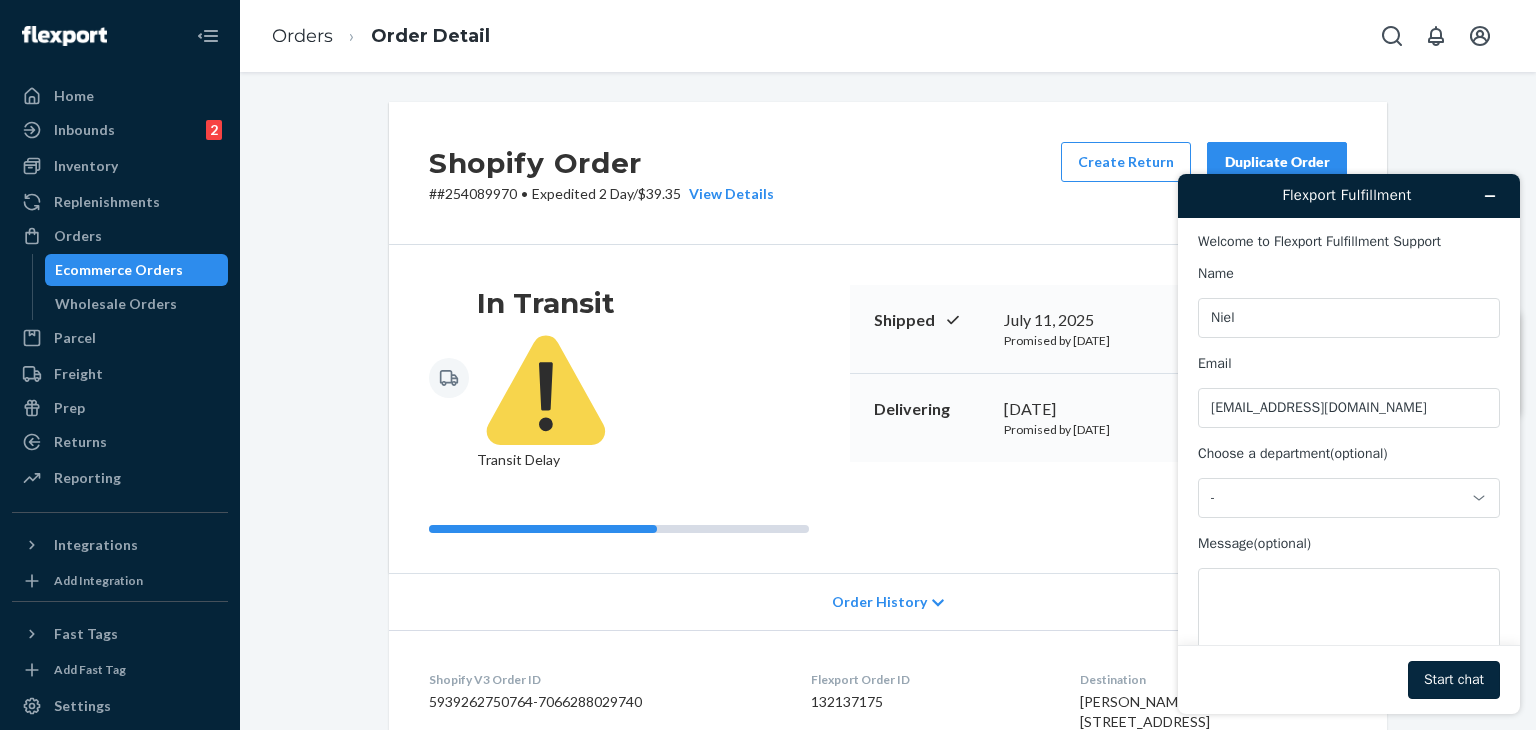 click on "Start chat" at bounding box center [1454, 680] 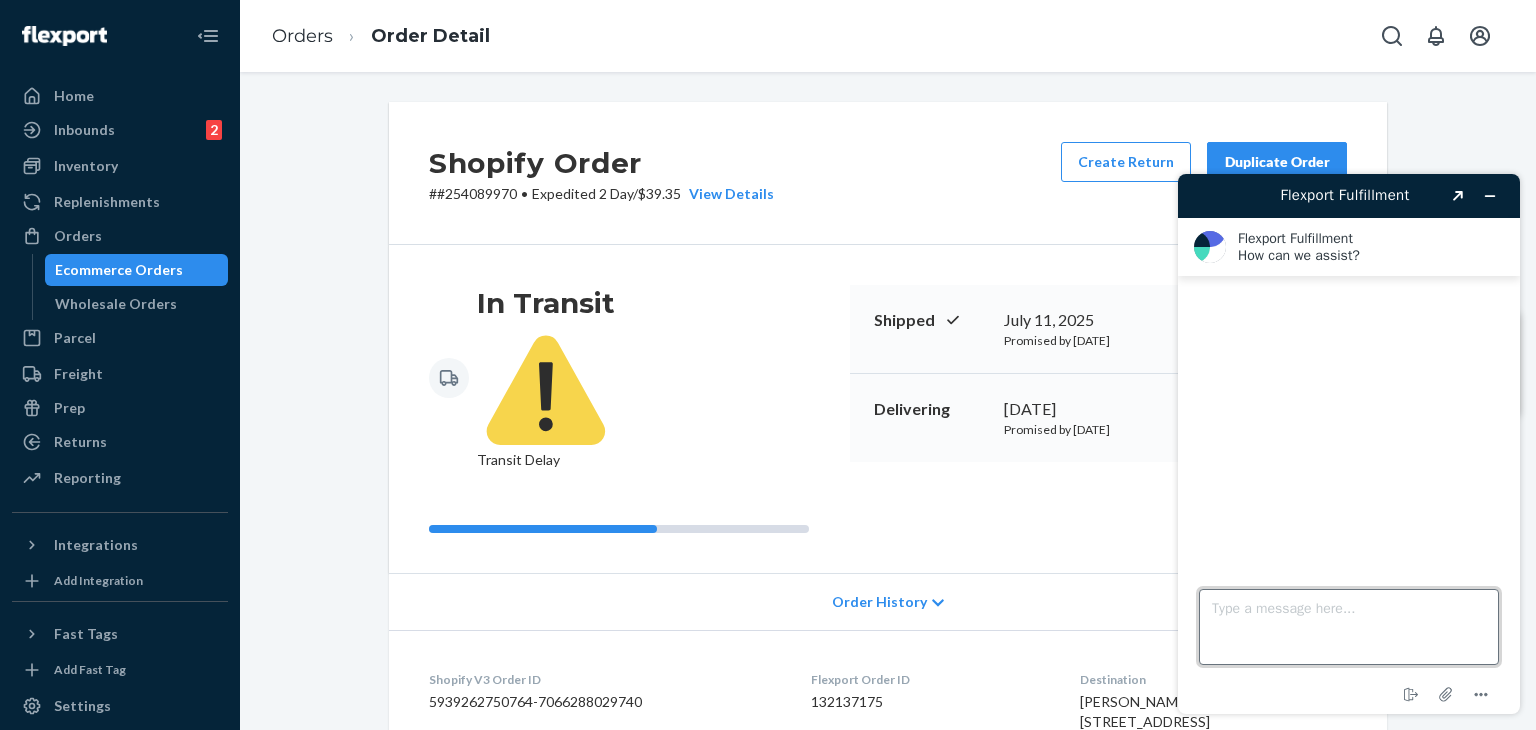 click on "Type a message here..." at bounding box center [1349, 627] 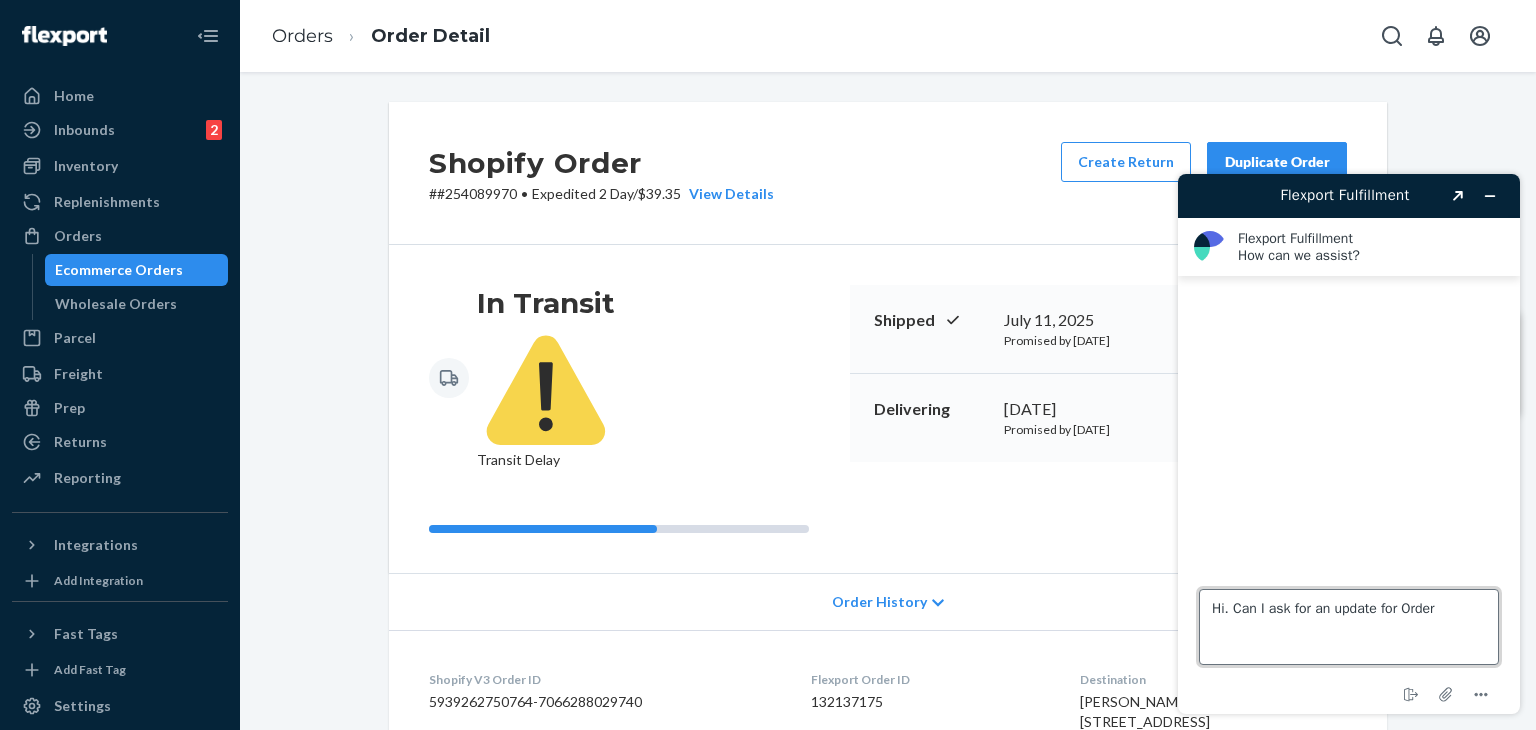 paste on "254089970" 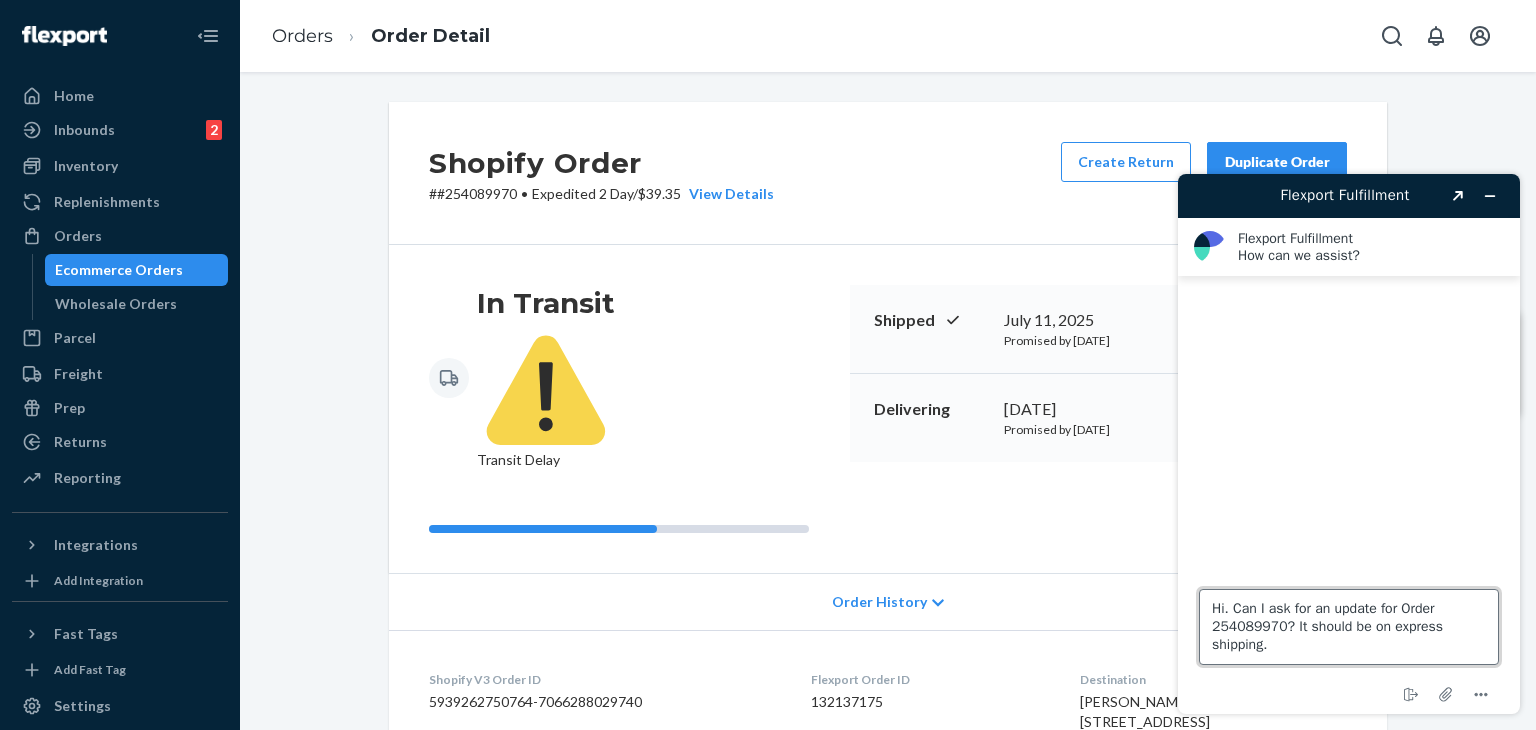 type on "Hi. Can I ask for an update for Order 254089970? It should be on express shipping." 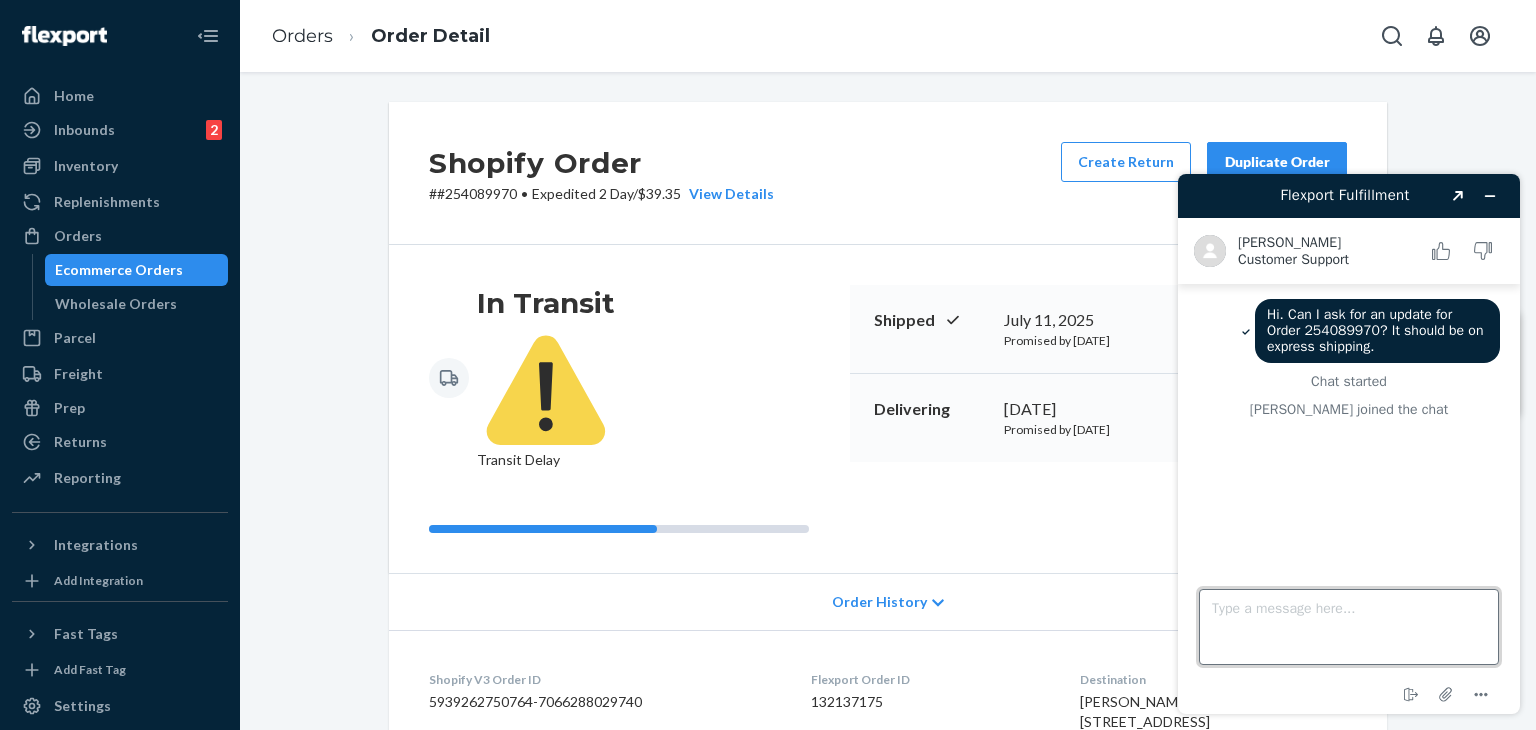 type 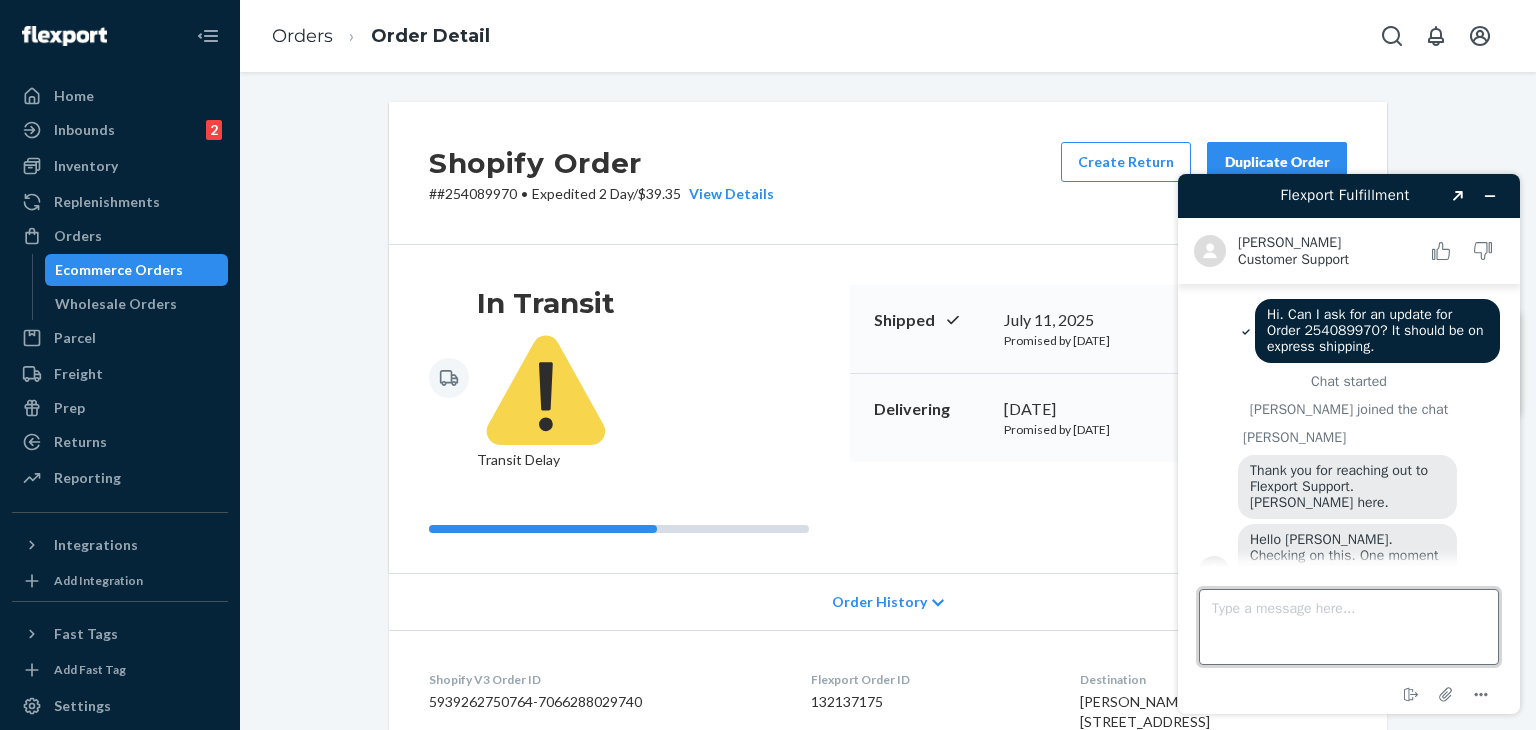 scroll, scrollTop: 0, scrollLeft: 0, axis: both 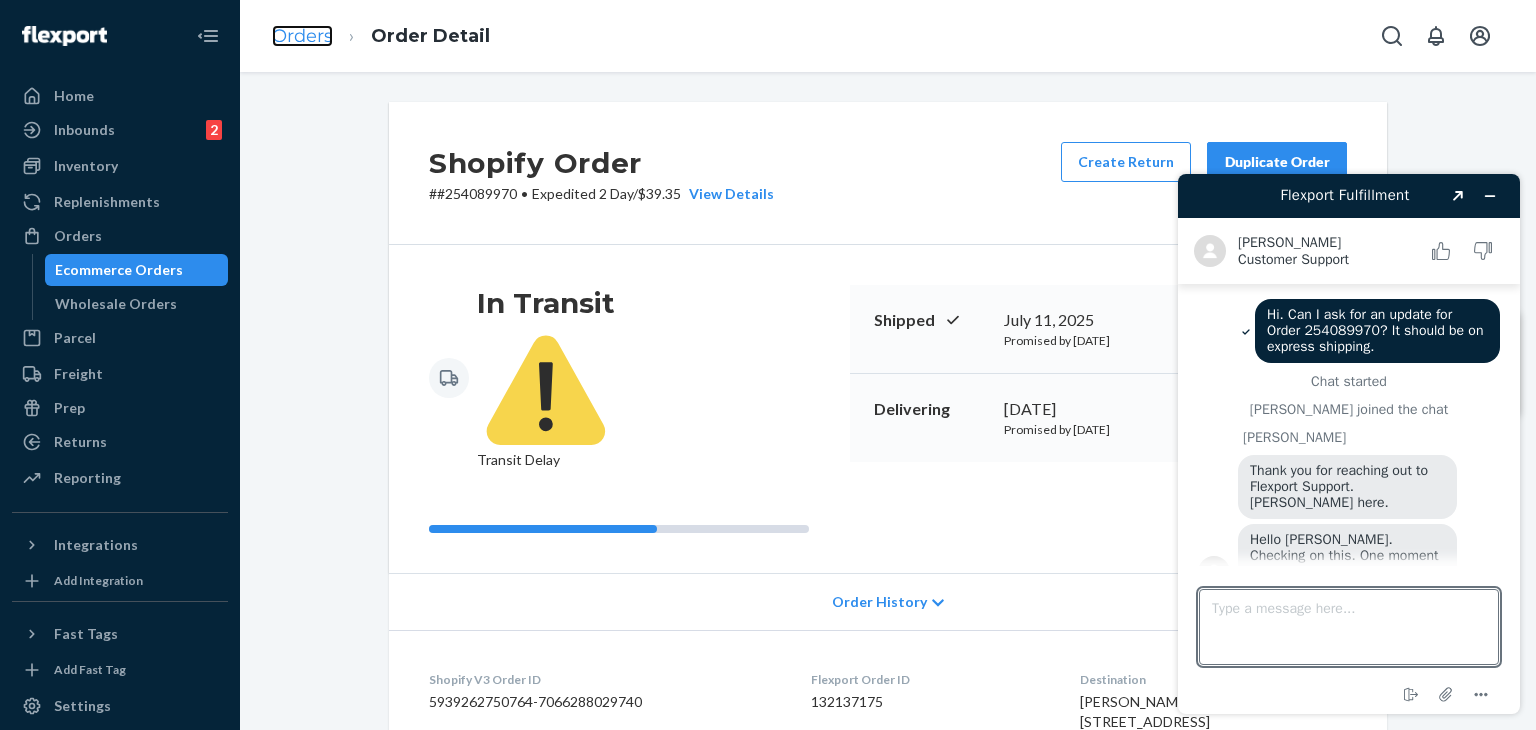 click on "Orders" at bounding box center [302, 36] 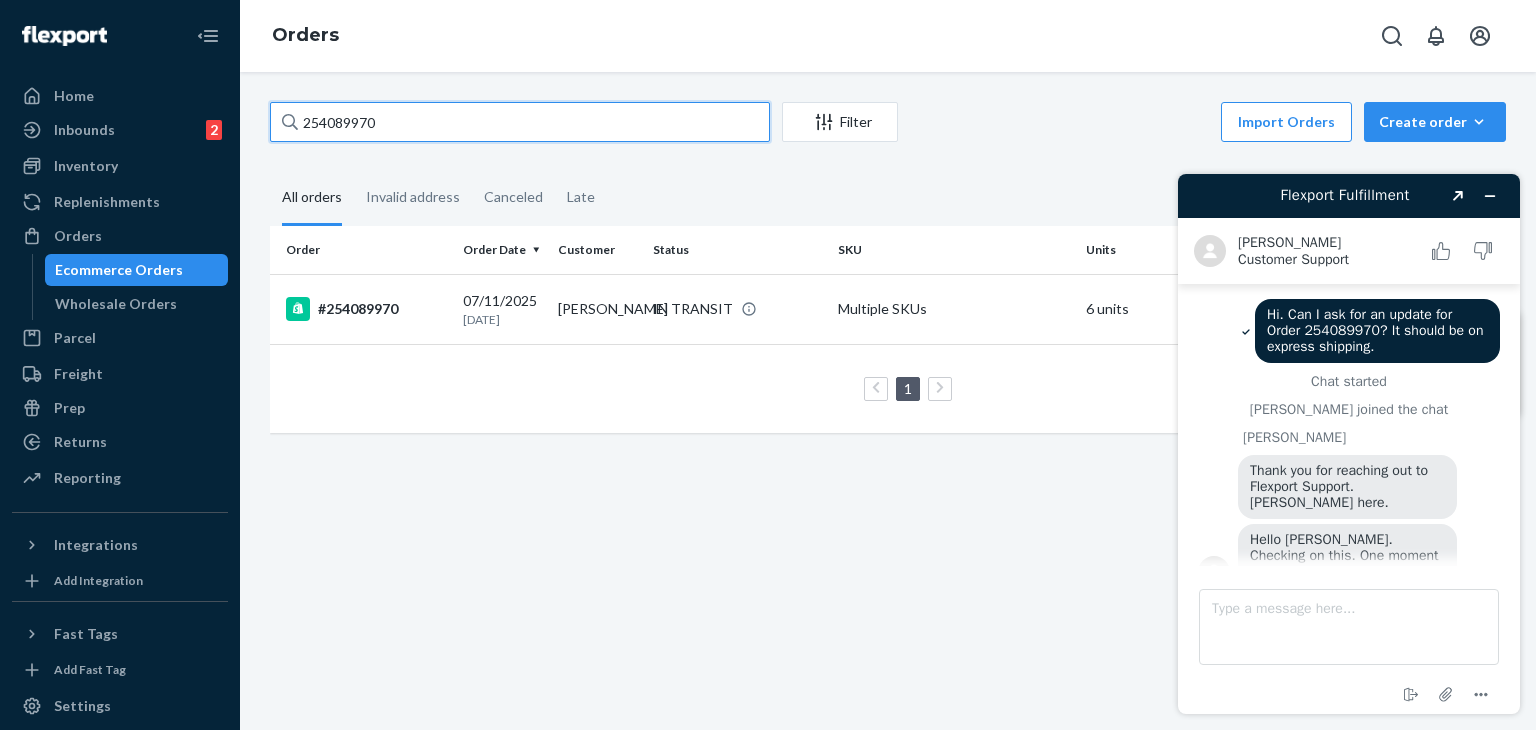 drag, startPoint x: 407, startPoint y: 116, endPoint x: 241, endPoint y: 113, distance: 166.0271 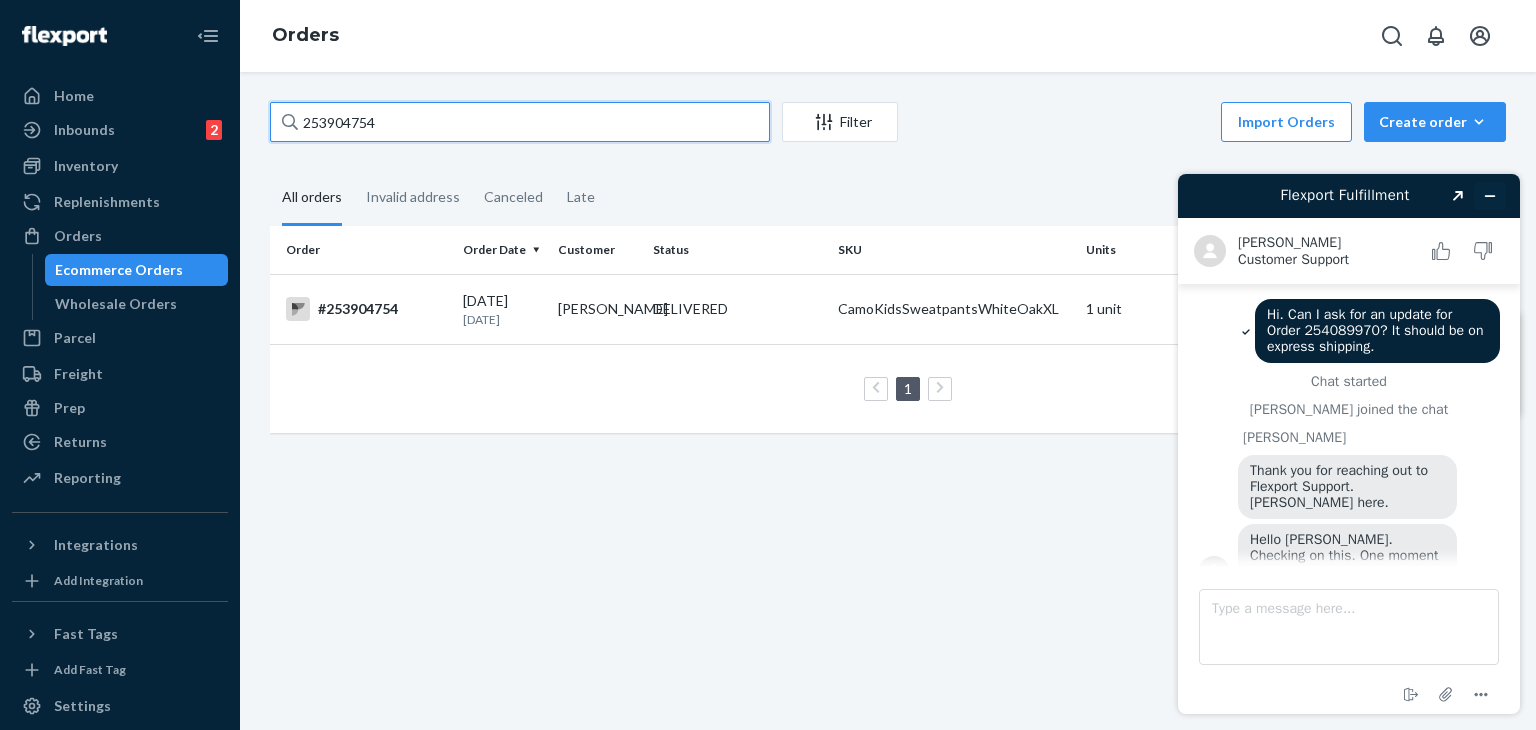 type on "253904754" 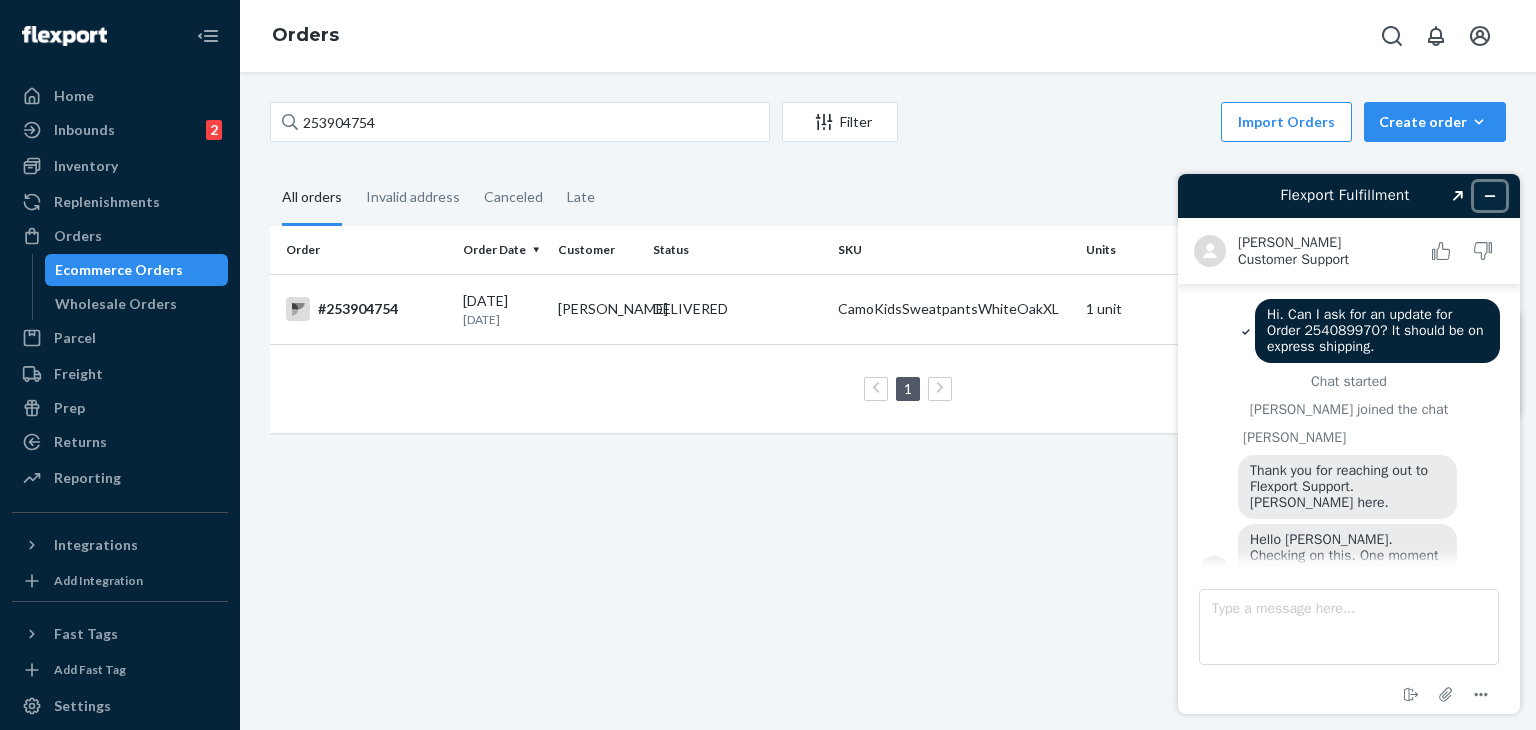 click at bounding box center (1490, 196) 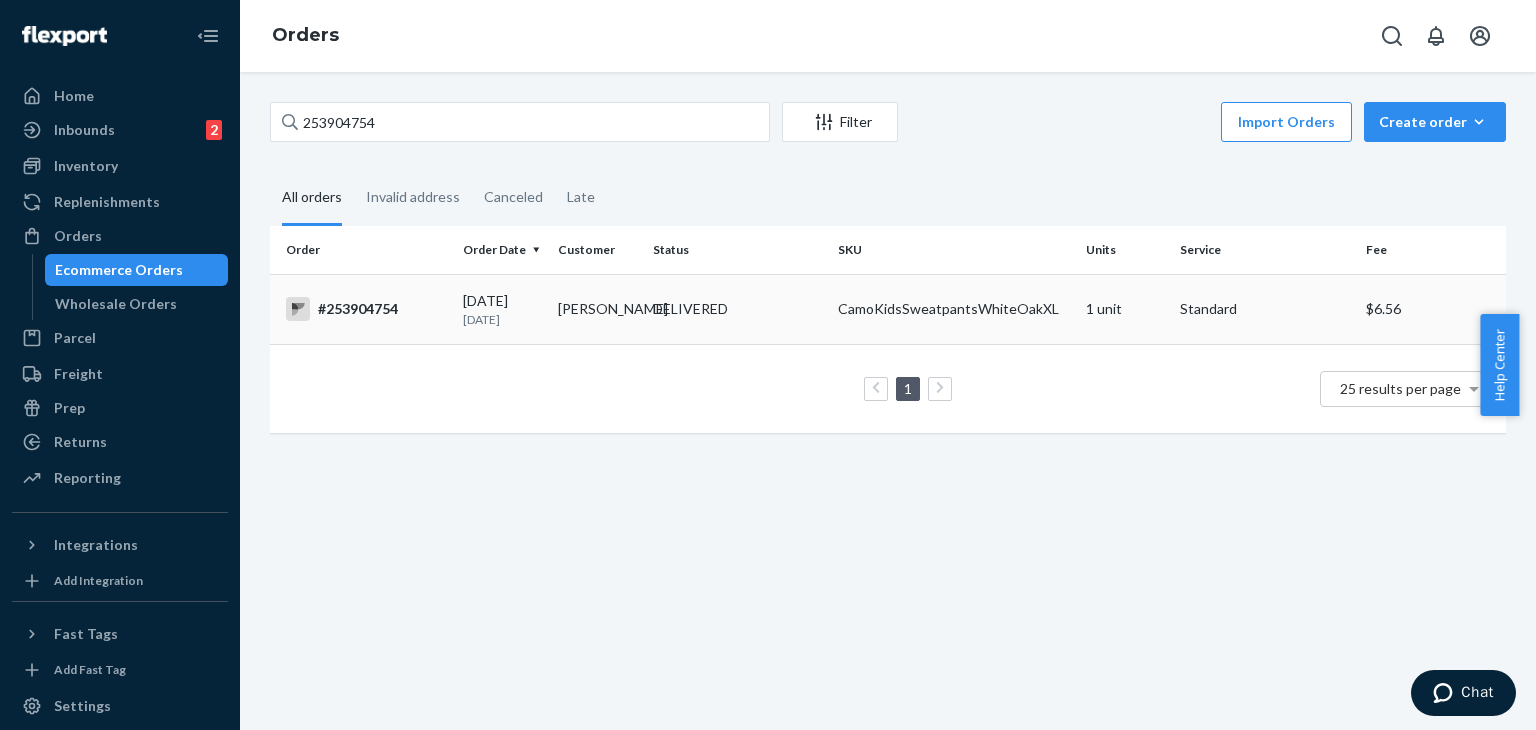 click on "#253904754" at bounding box center (366, 309) 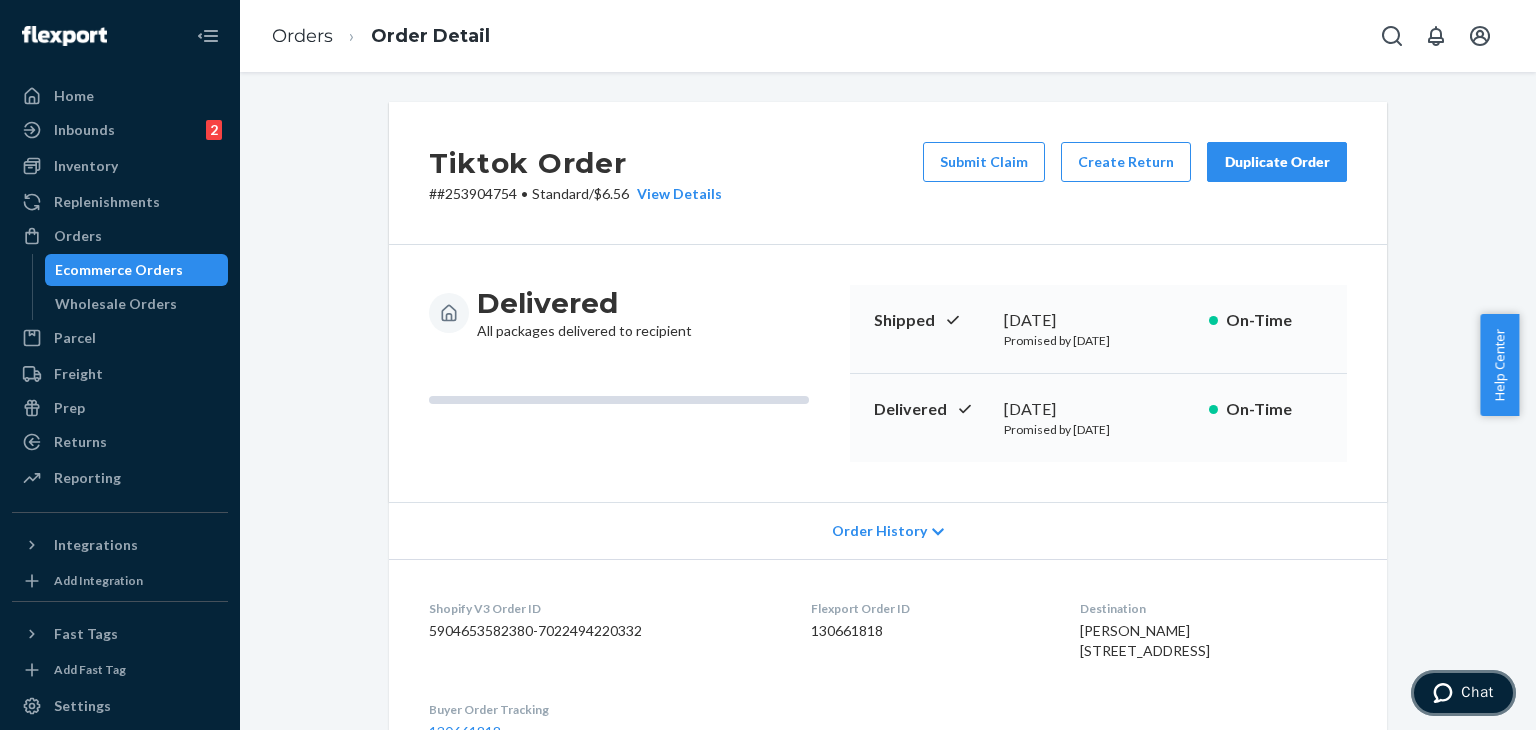click at bounding box center (1447, 693) 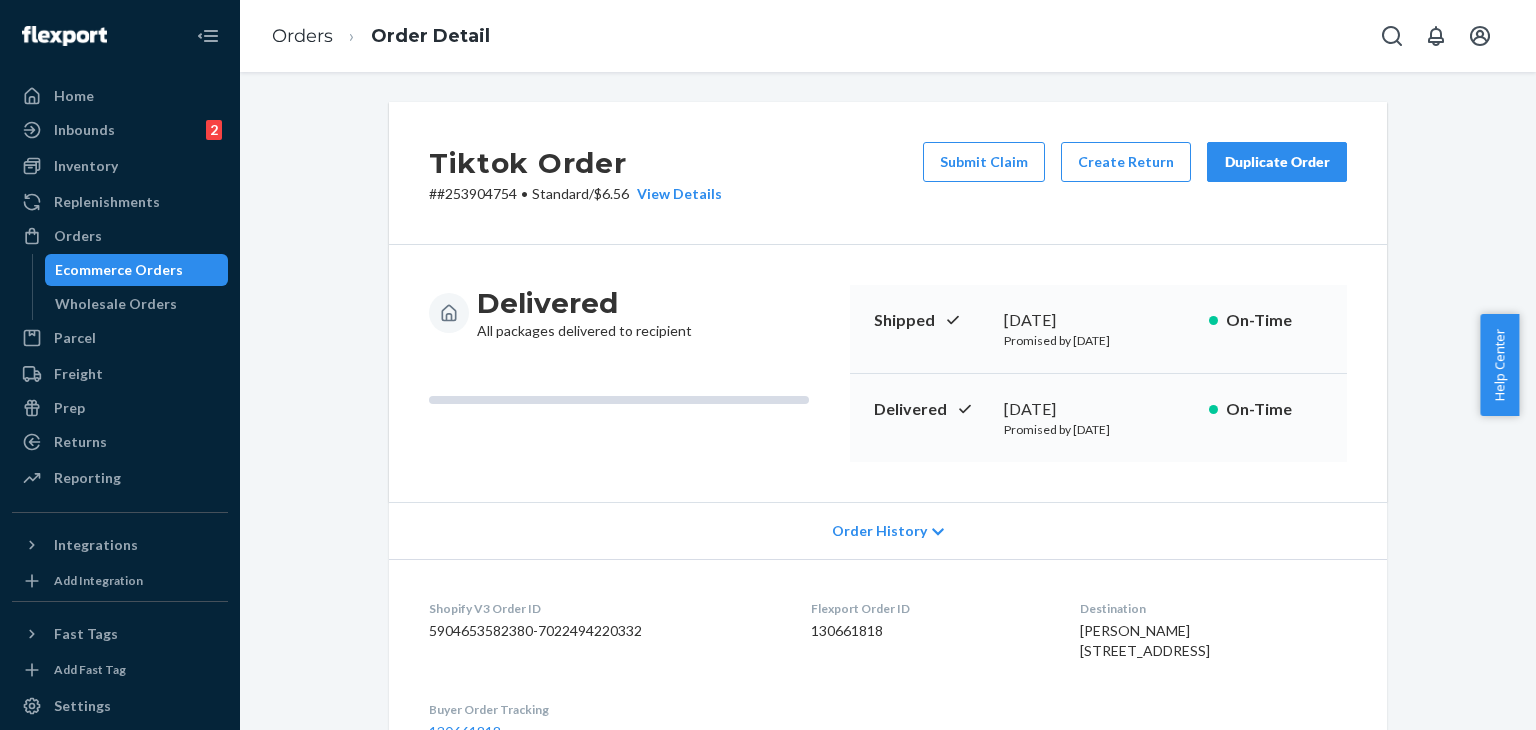 scroll, scrollTop: 0, scrollLeft: 0, axis: both 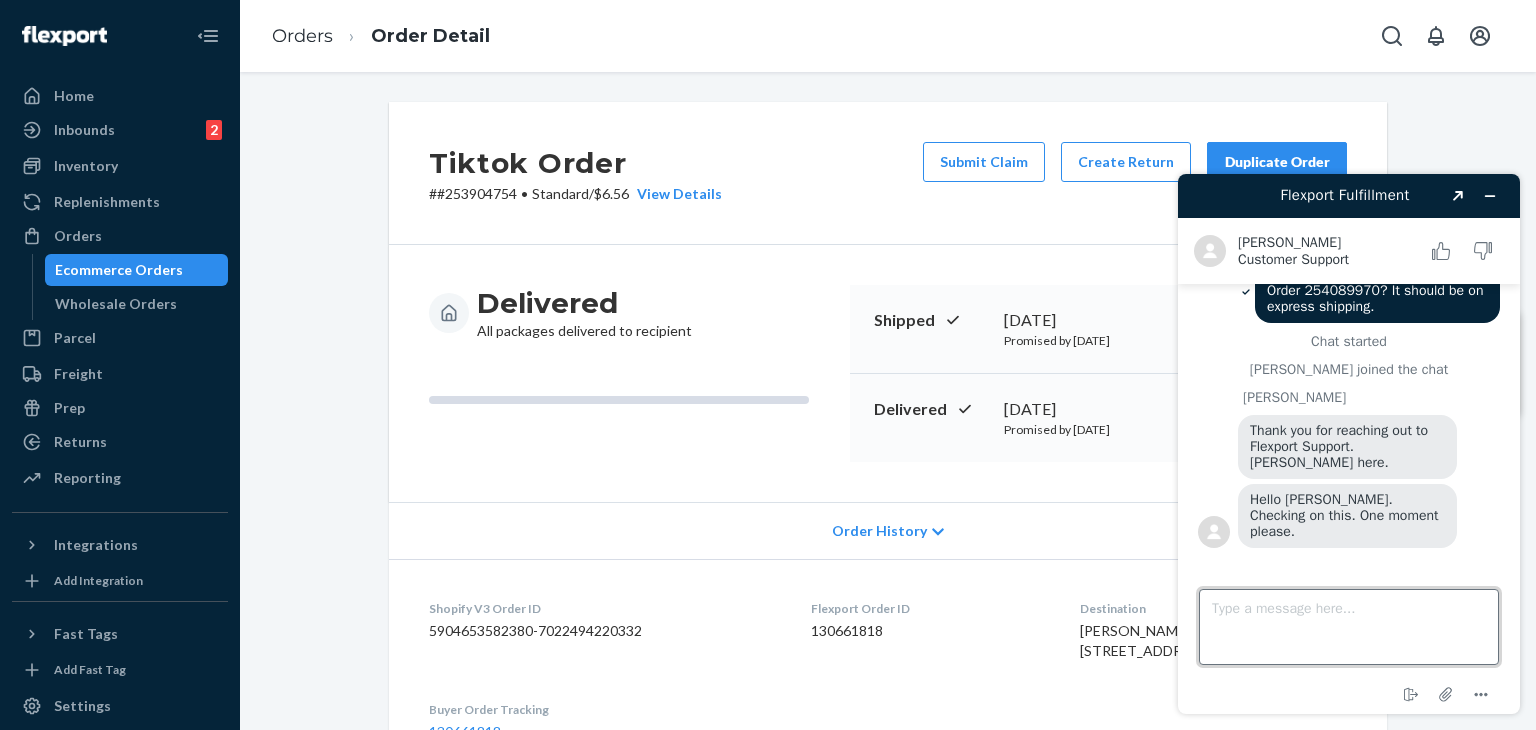 click on "Type a message here..." at bounding box center (1349, 627) 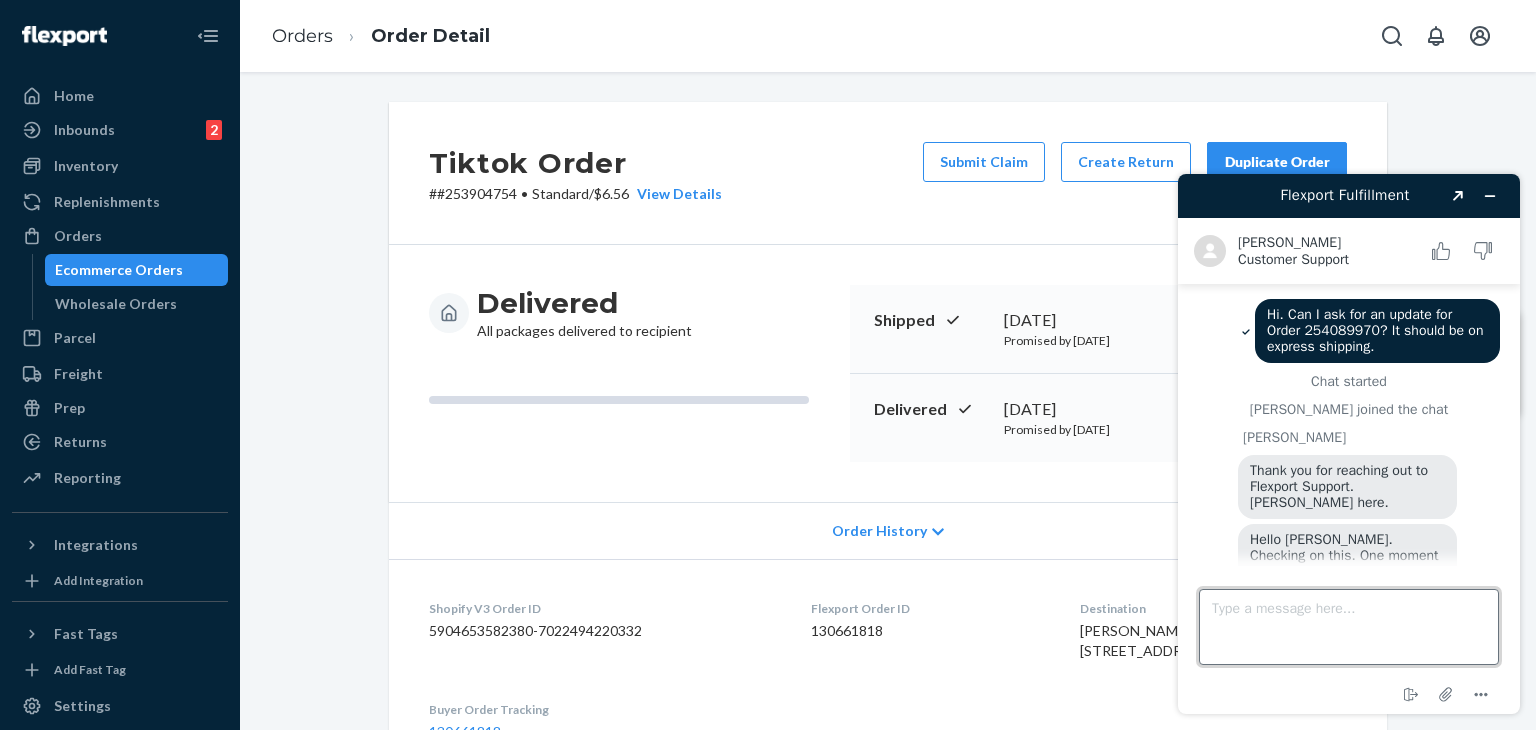 scroll, scrollTop: 117, scrollLeft: 0, axis: vertical 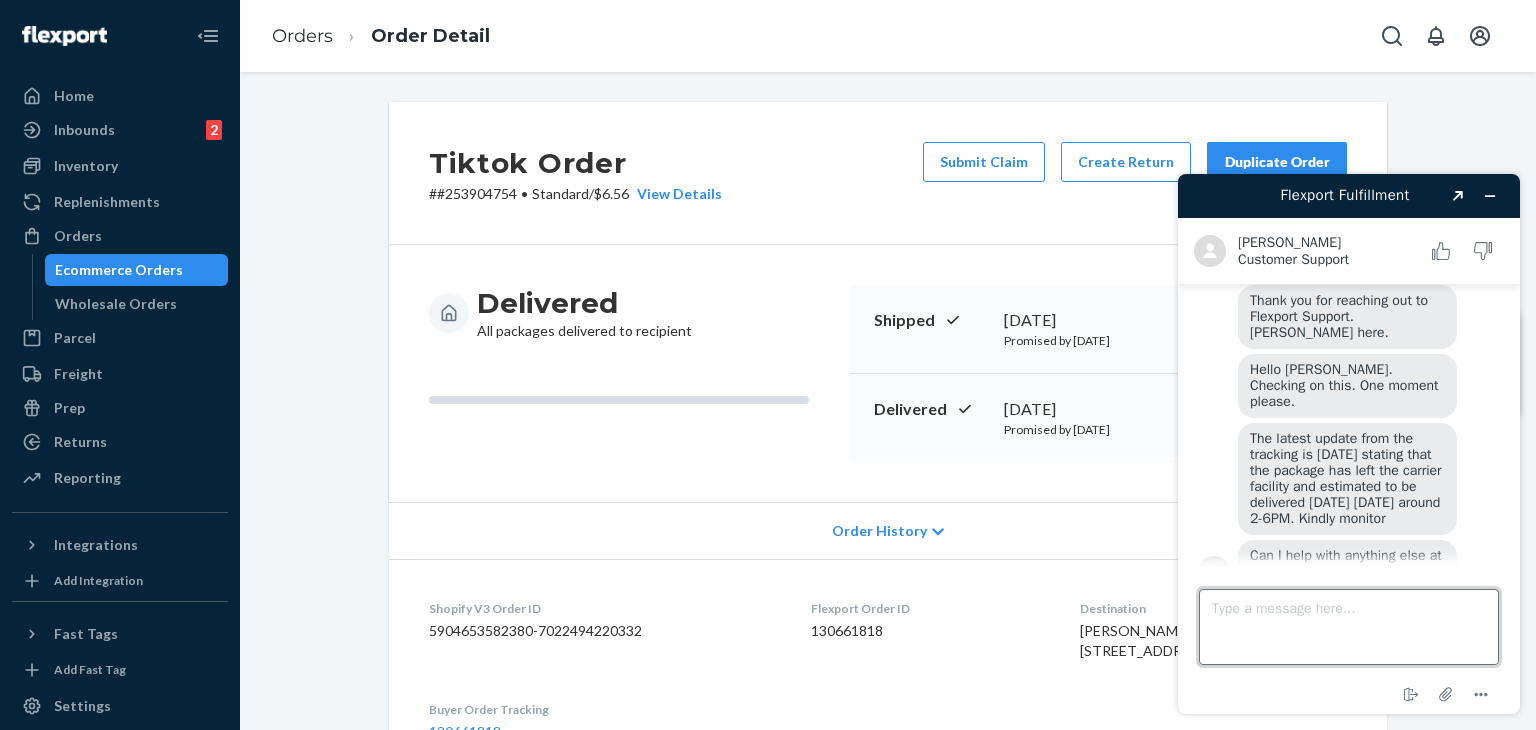 click on "Type a message here..." at bounding box center (1349, 627) 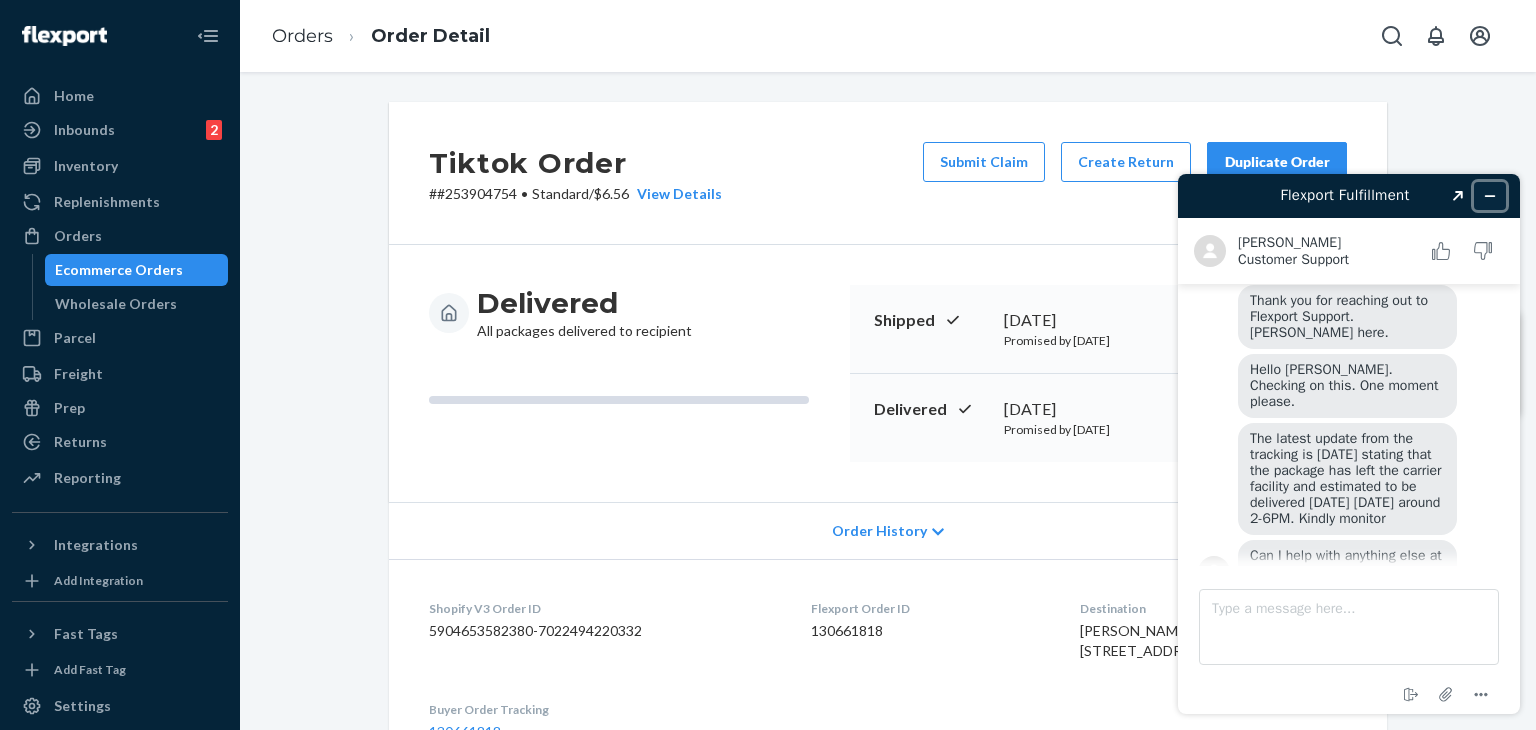 click 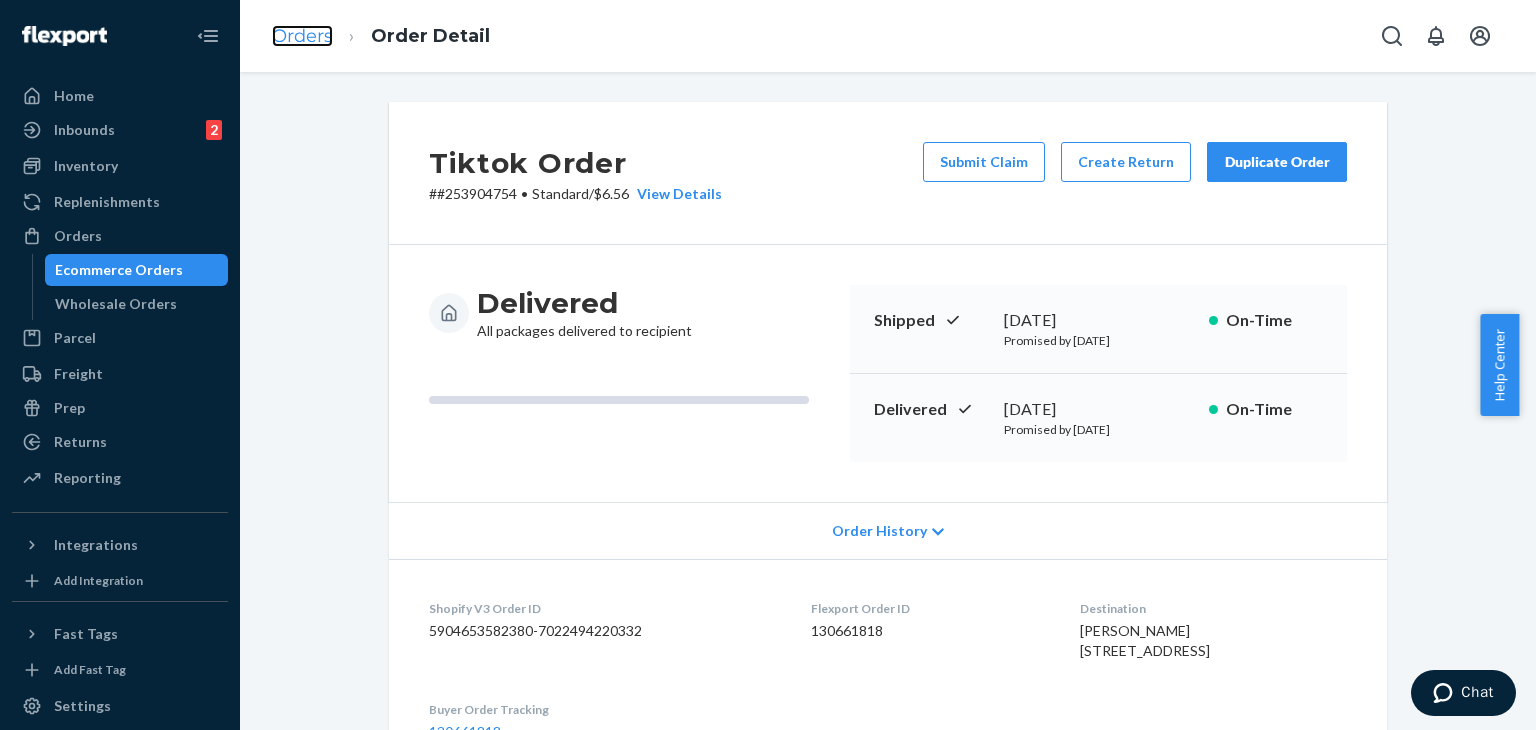 click on "Orders" at bounding box center [302, 36] 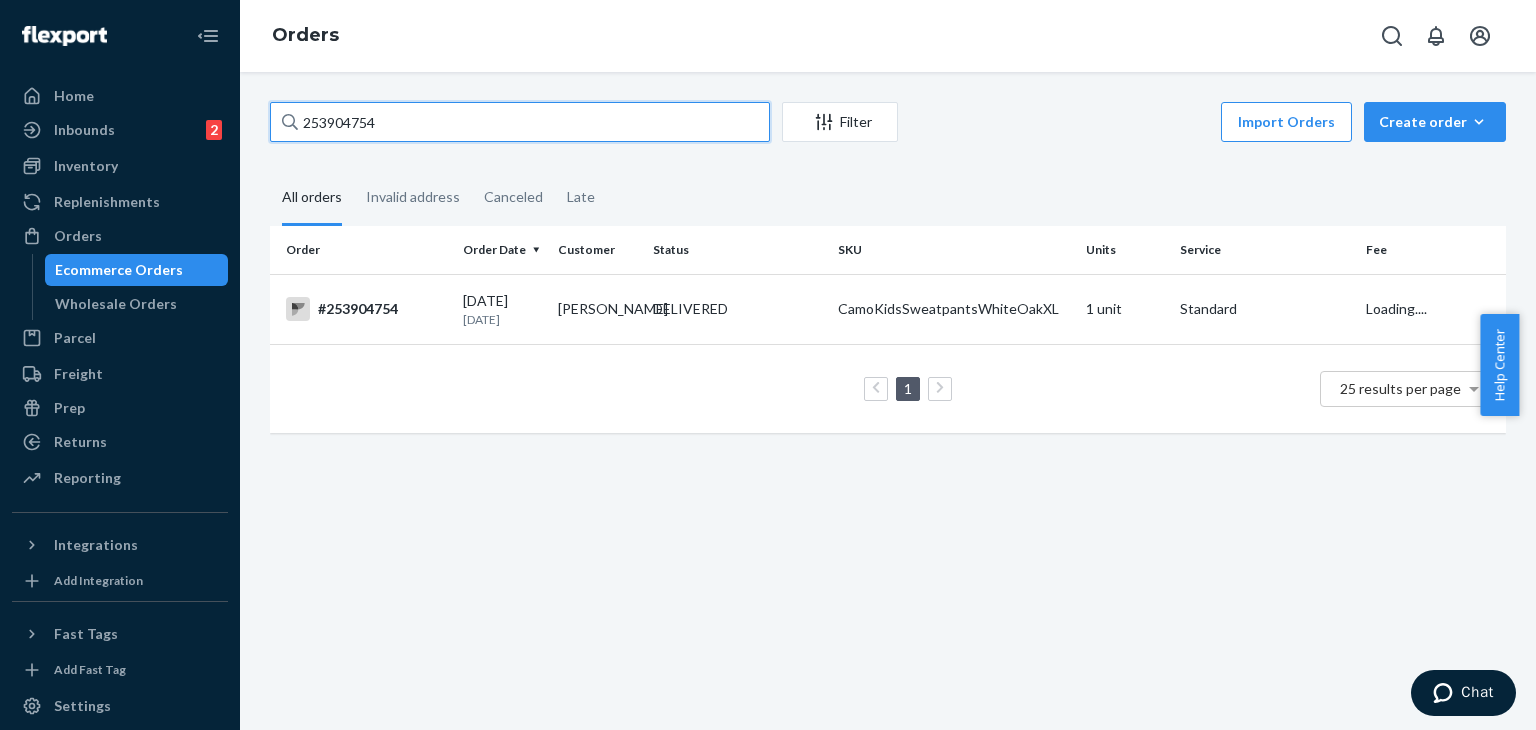 drag, startPoint x: 436, startPoint y: 114, endPoint x: 163, endPoint y: 64, distance: 277.541 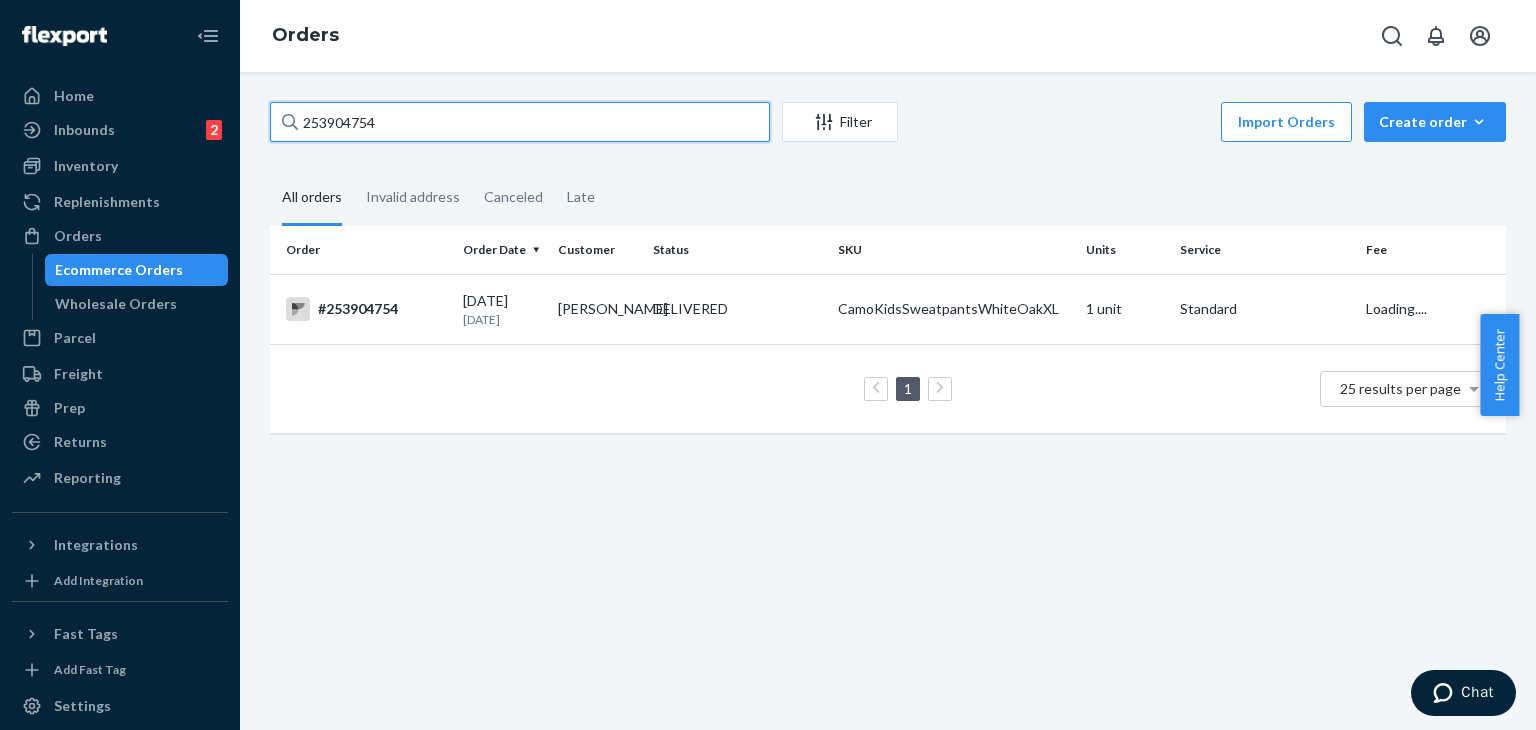click on "Home Inbounds 2 Shipping Plans Problems 2 Inventory Products Replenishments Orders Ecommerce Orders Wholesale Orders Parcel Parcel orders Integrations Freight Prep Returns All Returns Settings Packages Reporting Reports Analytics Integrations Add Integration Fast Tags Add Fast Tag Settings Talk to Support Help Center Give Feedback Orders 253904754 Filter Import Orders Create order Ecommerce order Removal order All orders Invalid address Canceled Late Order Order Date Customer Status SKU Units Service Fee #253904754 [DATE] [DATE] [PERSON_NAME] DELIVERED CamoKidsSweatpantsWhiteOakXL 1 unit Standard Loading.... 1 25 results per page" at bounding box center [768, 365] 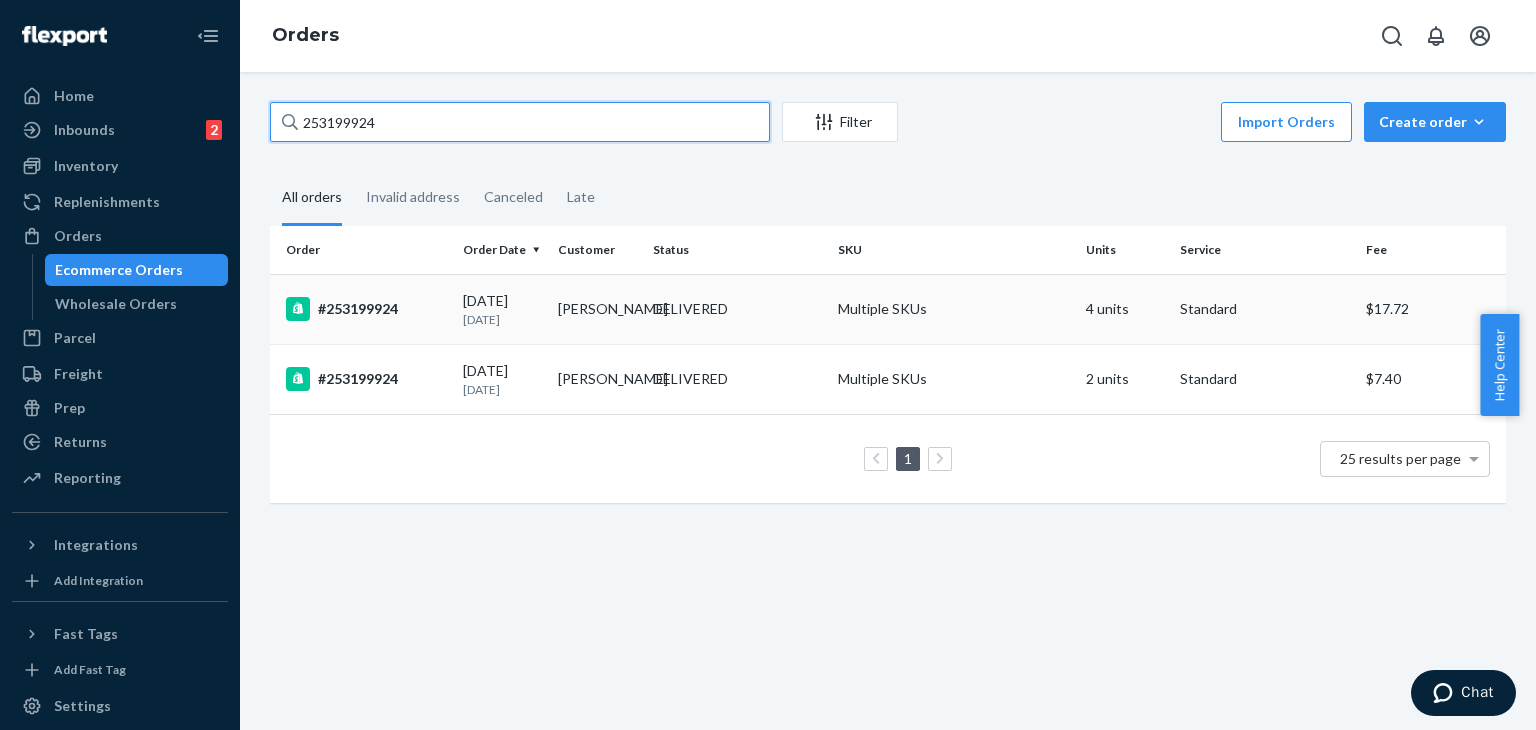 type on "253199924" 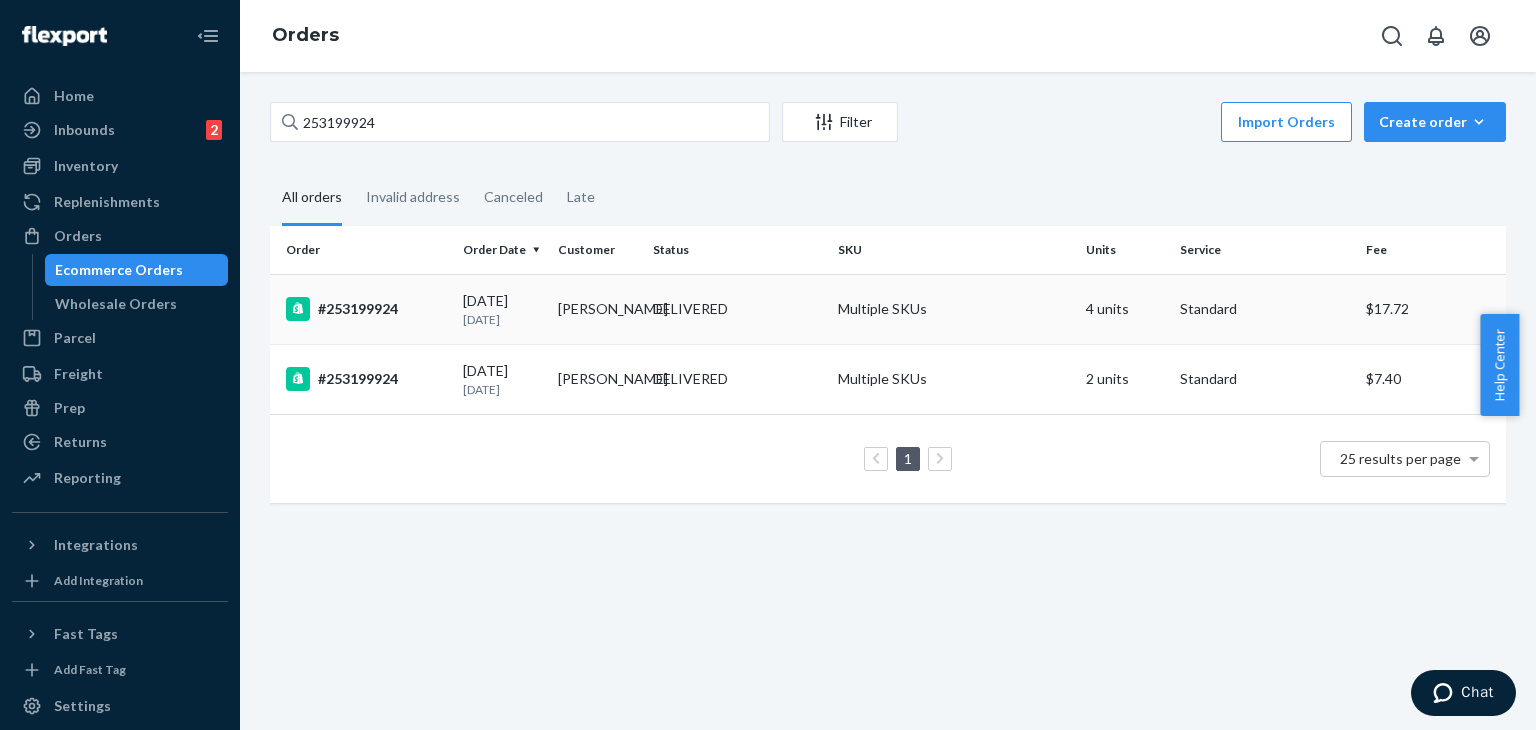 click on "#253199924" at bounding box center [366, 309] 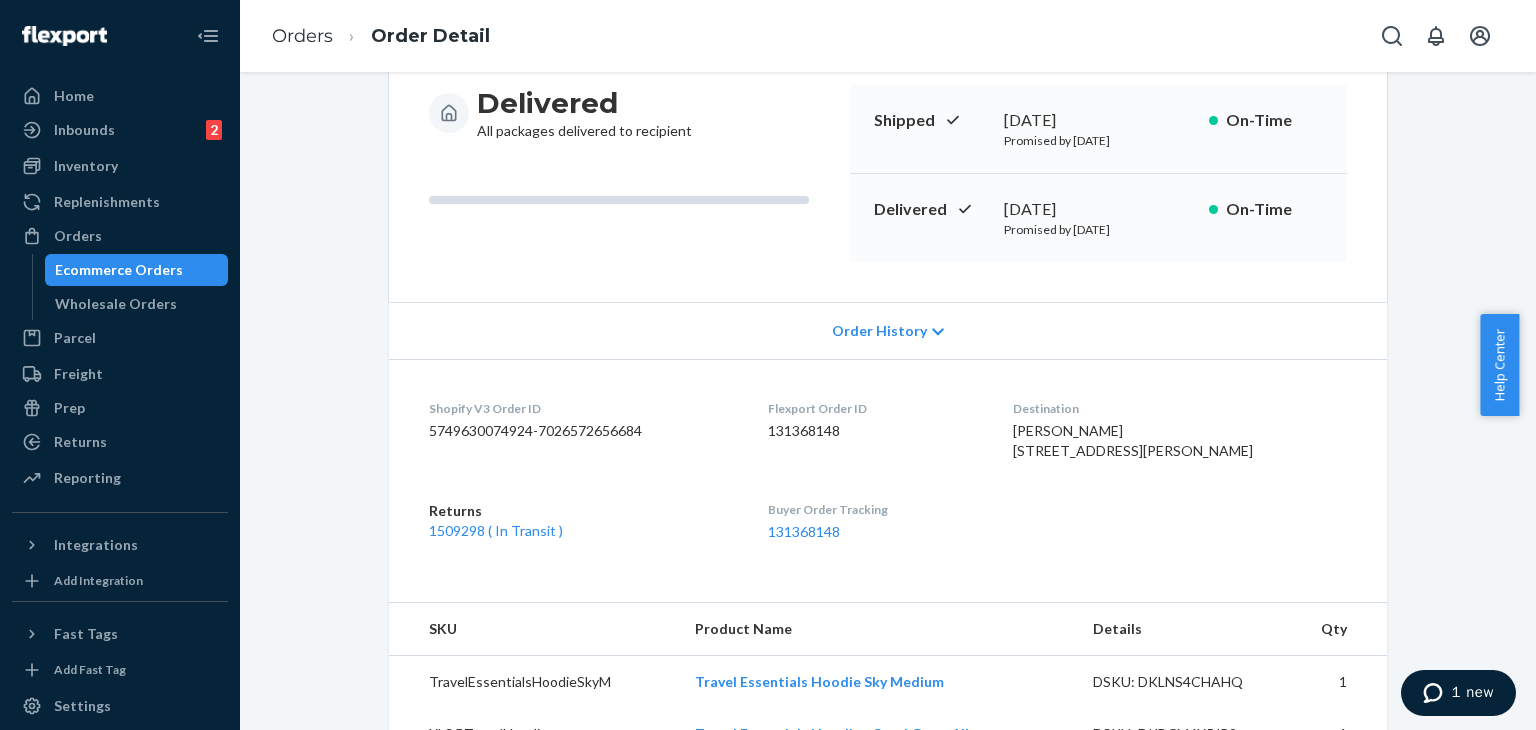scroll, scrollTop: 0, scrollLeft: 0, axis: both 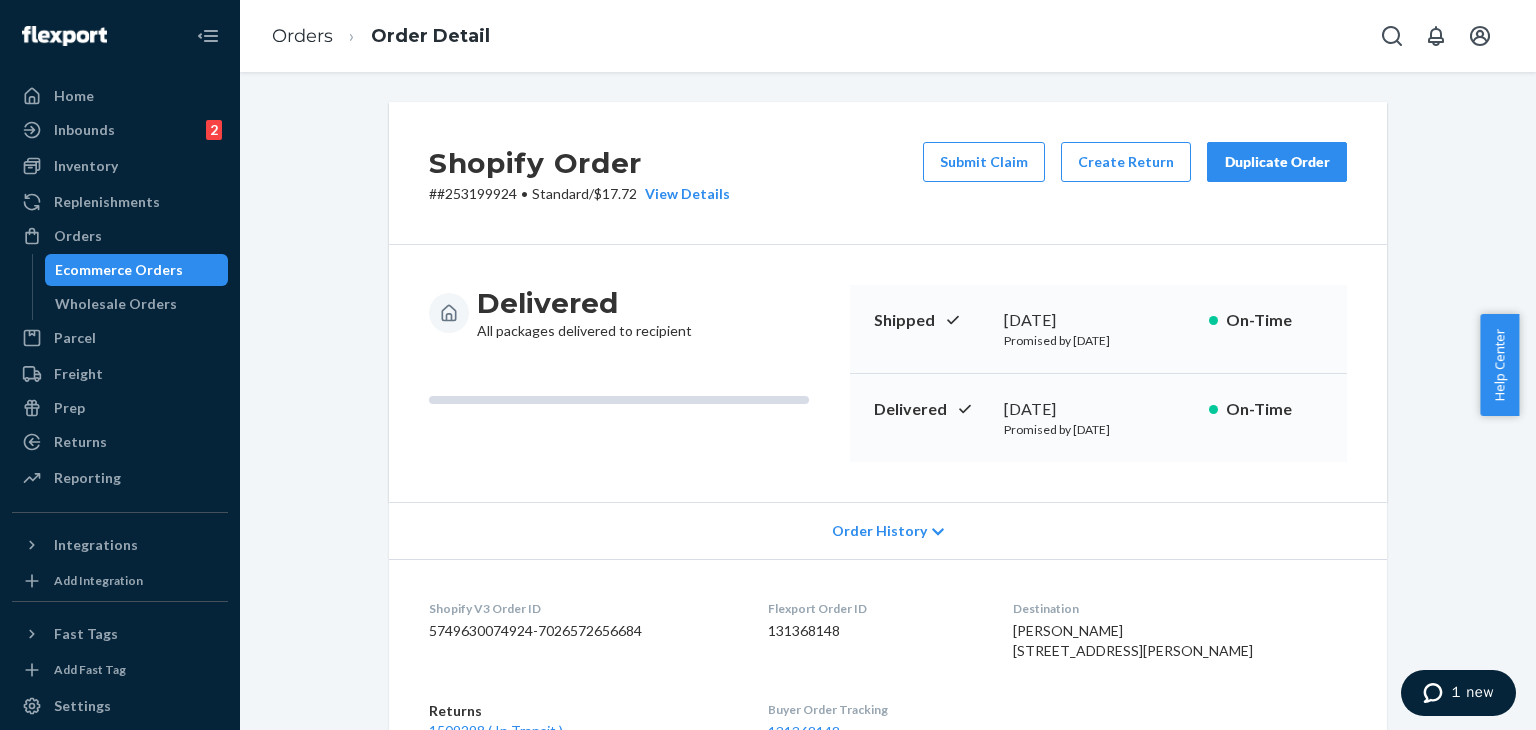 drag, startPoint x: 1296, startPoint y: 173, endPoint x: 1332, endPoint y: 173, distance: 36 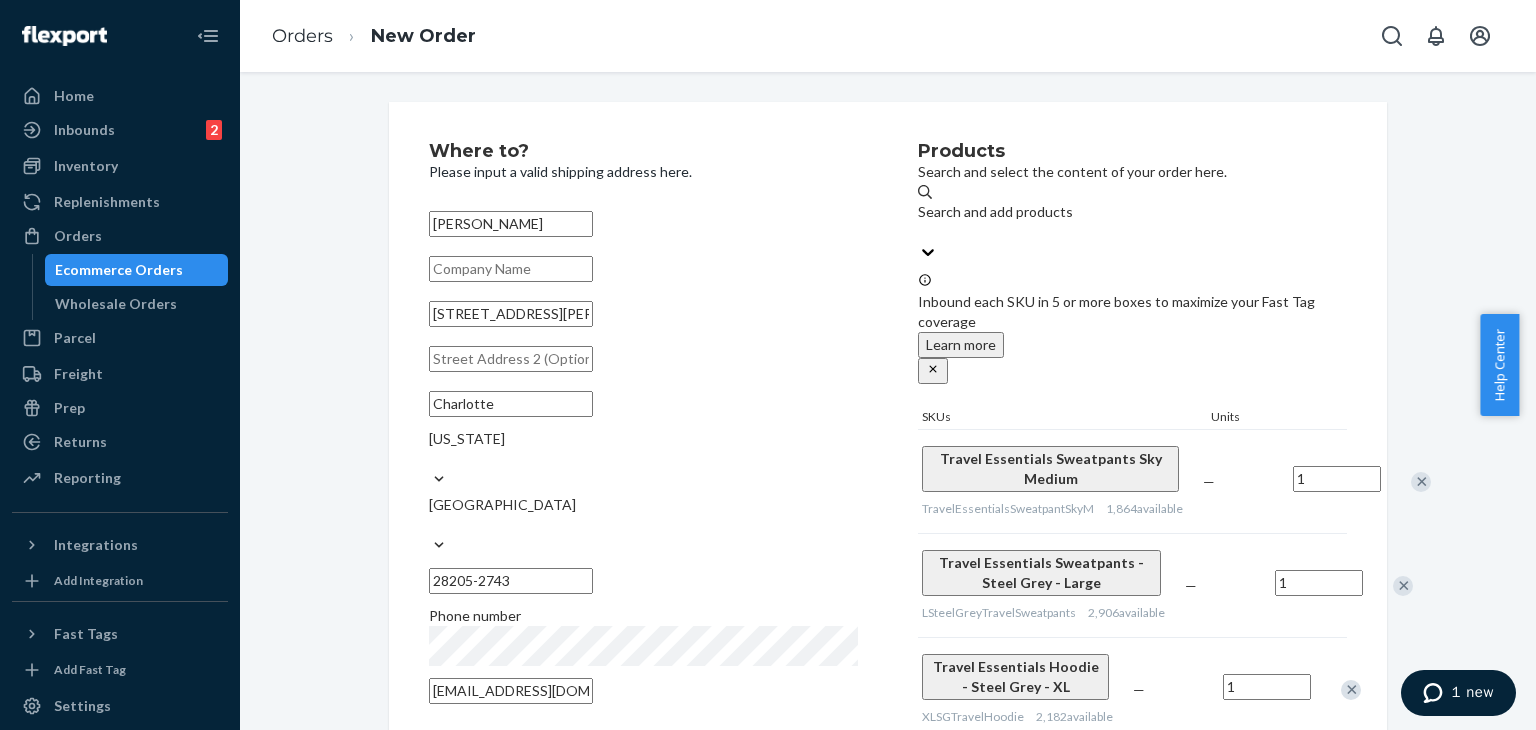 scroll, scrollTop: 100, scrollLeft: 0, axis: vertical 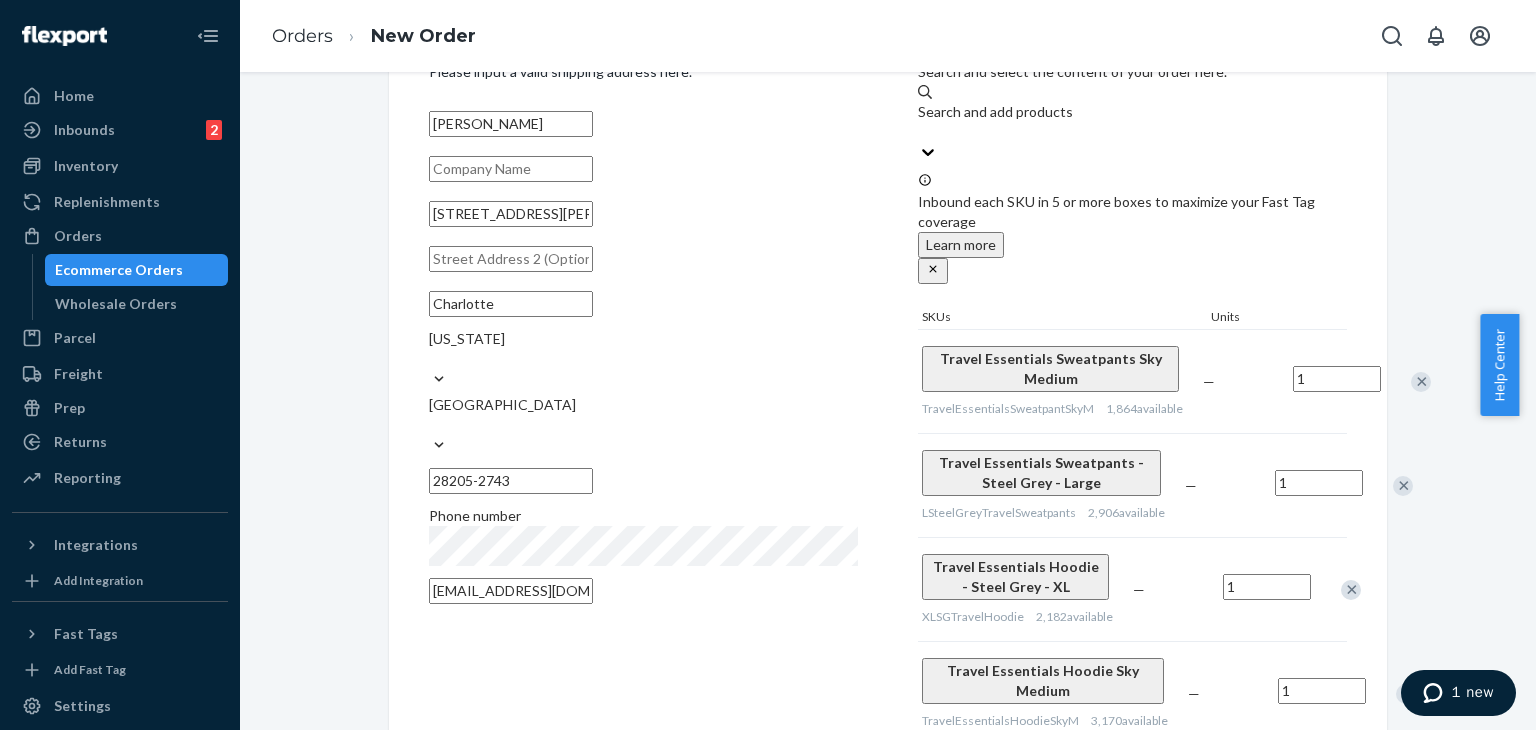 click at bounding box center [1421, 382] 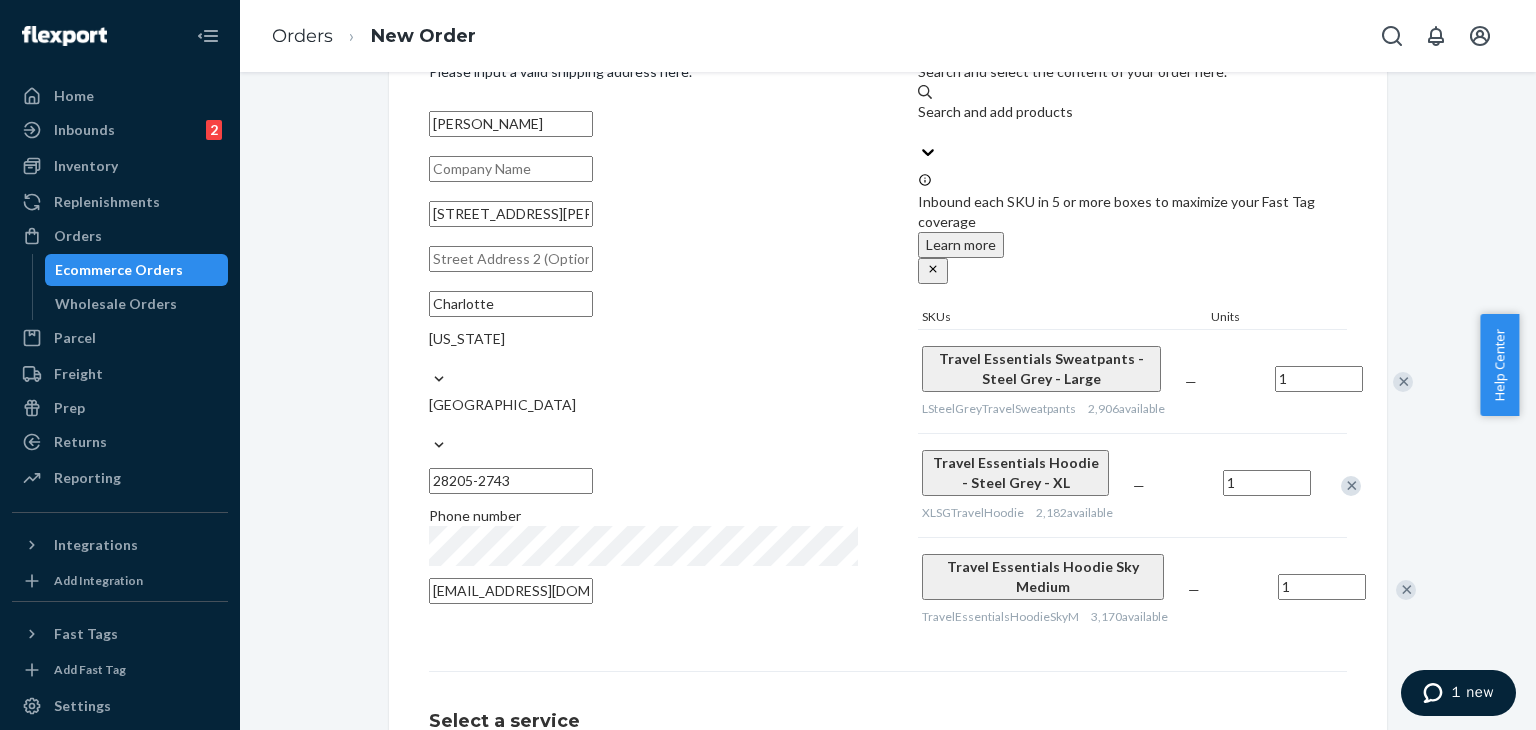 drag, startPoint x: 1317, startPoint y: 334, endPoint x: 1328, endPoint y: 335, distance: 11.045361 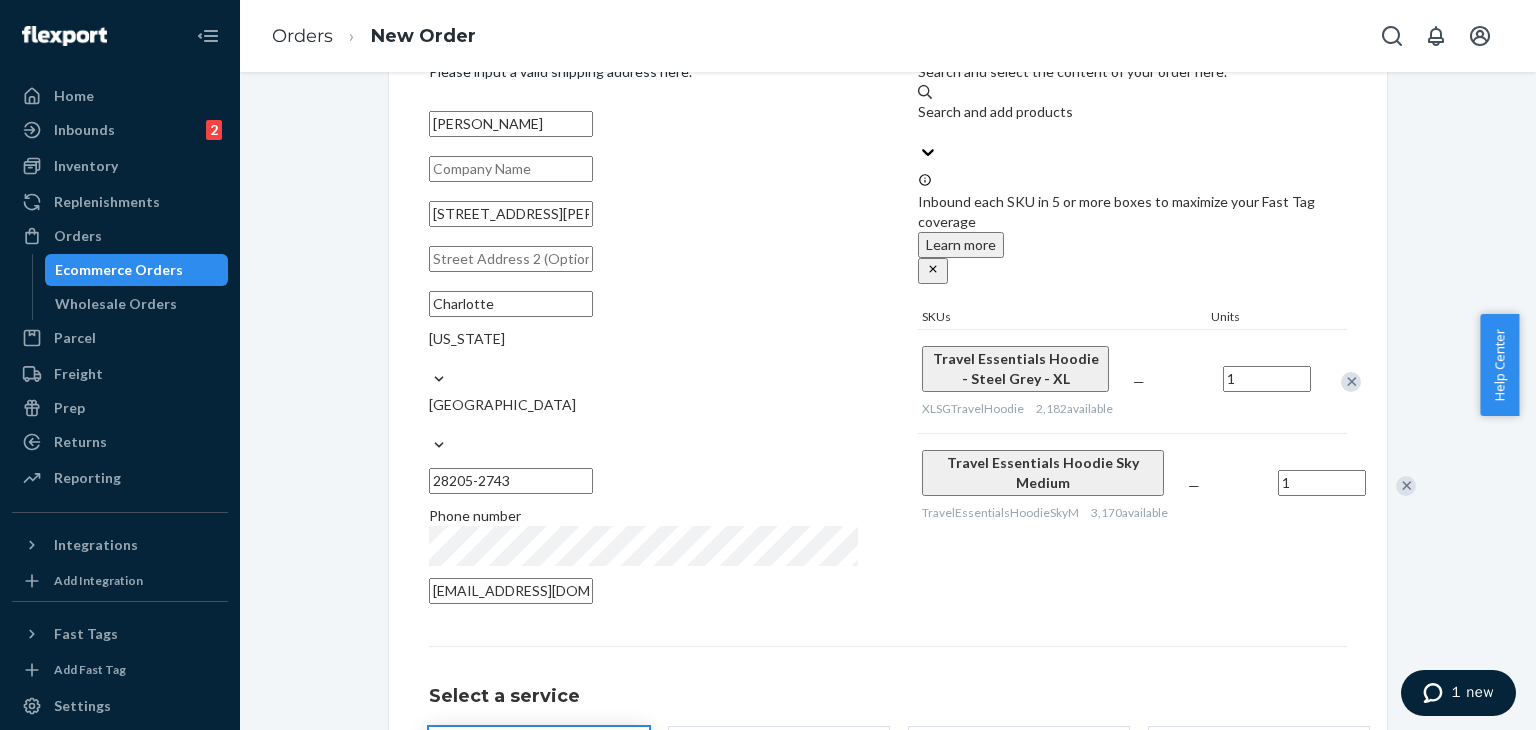 click at bounding box center (1351, 382) 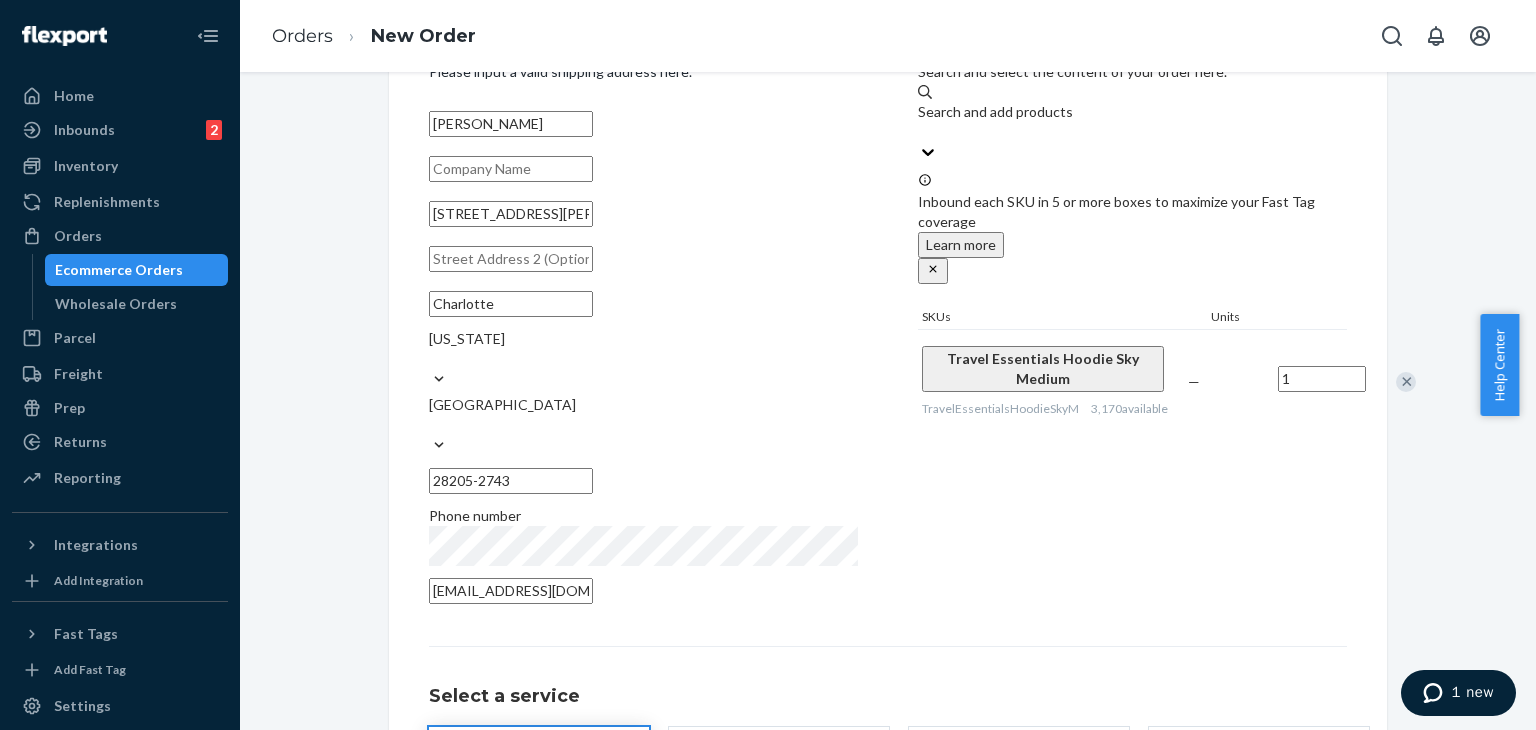 click at bounding box center (1406, 382) 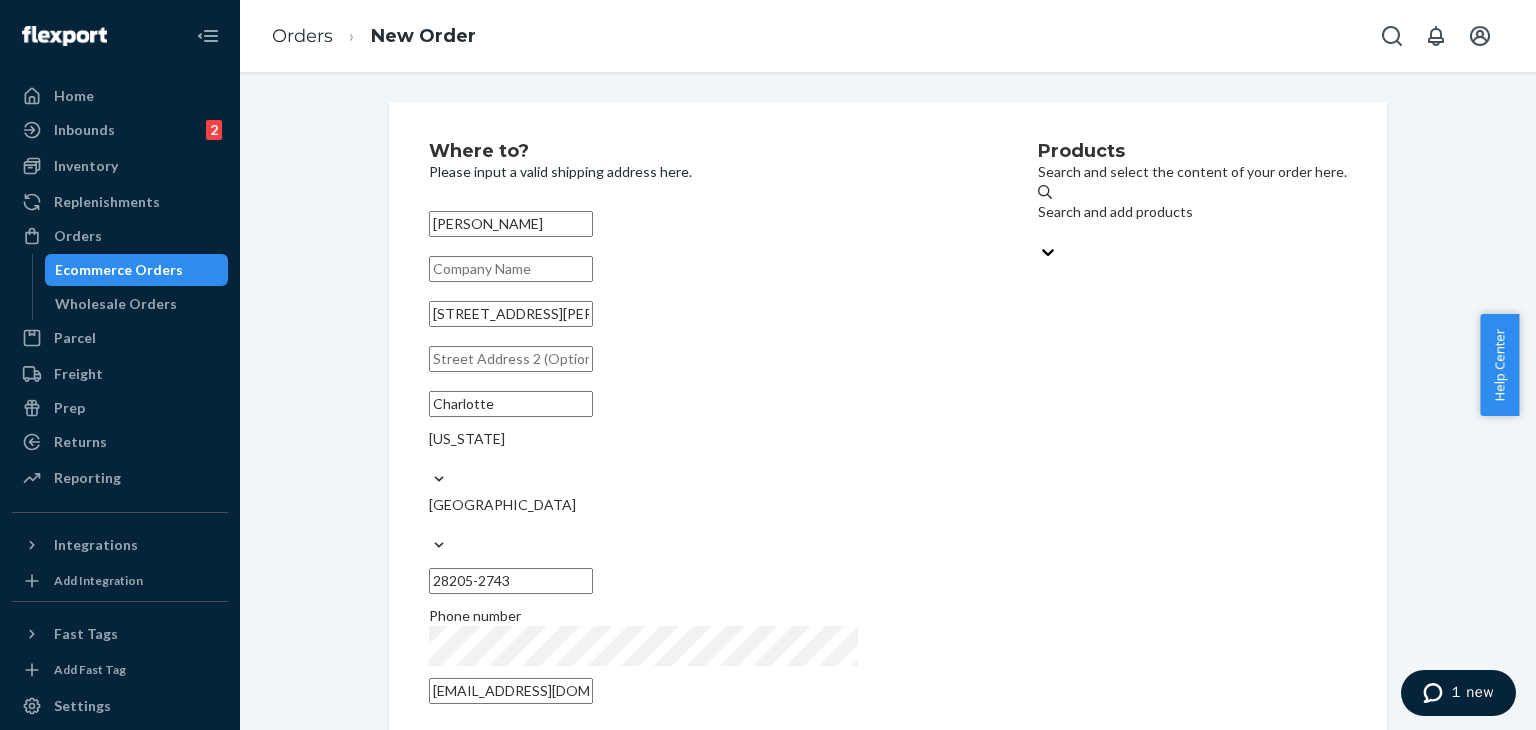 click on "Search and add products" at bounding box center [1192, 212] 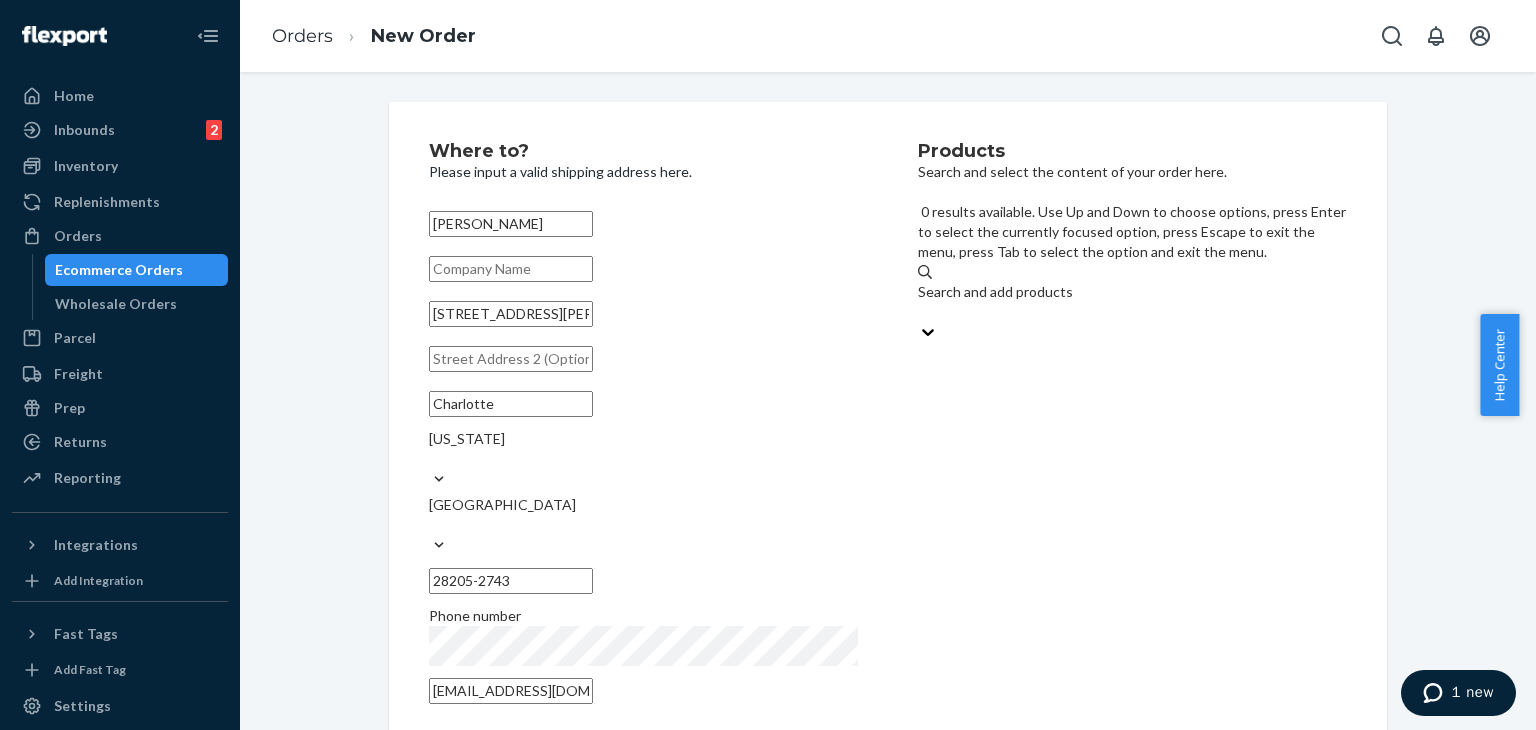paste on "Travel Essentials Sweatpants™ Steel Grey / L" 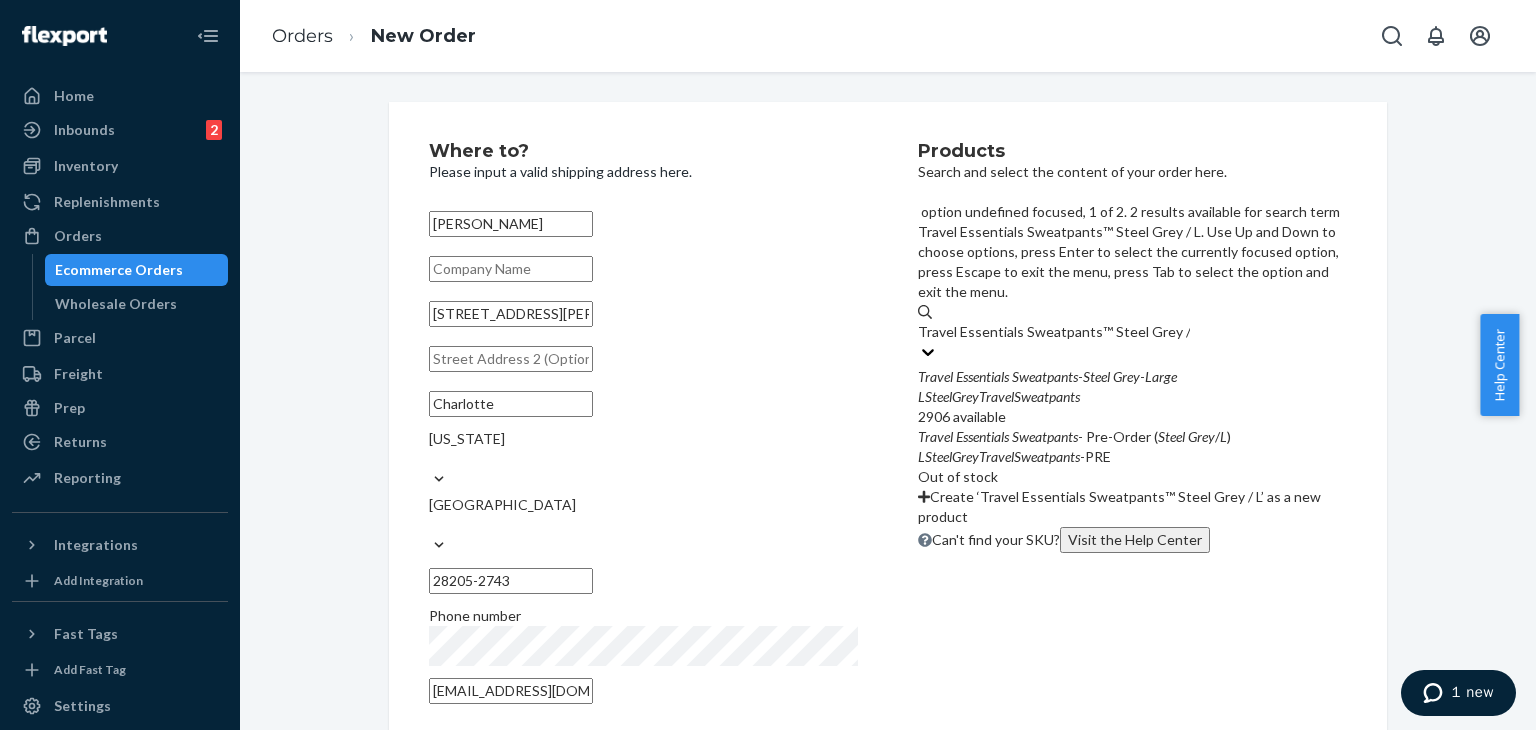 click on "LSteelGreyTravelSweatpants" at bounding box center (999, 396) 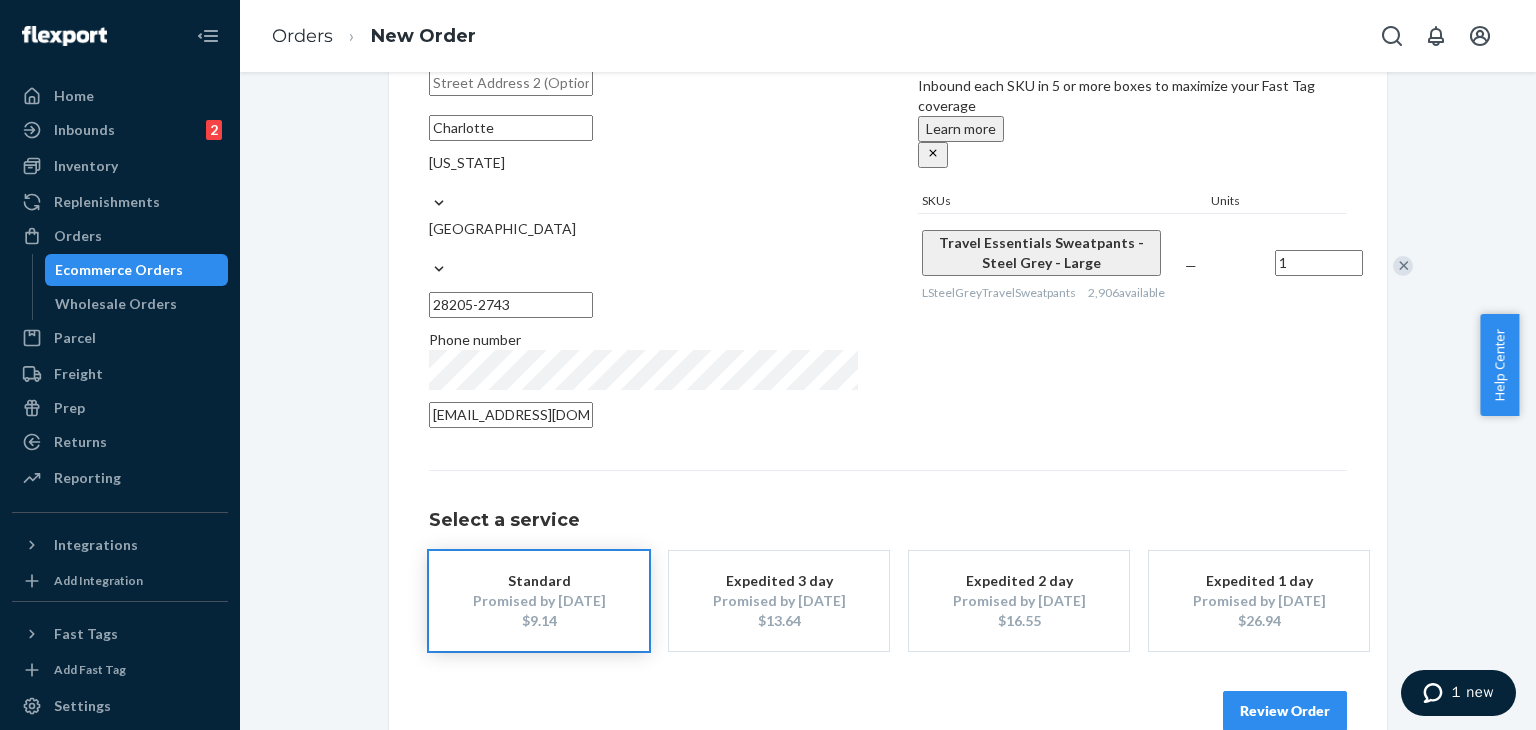 scroll, scrollTop: 280, scrollLeft: 0, axis: vertical 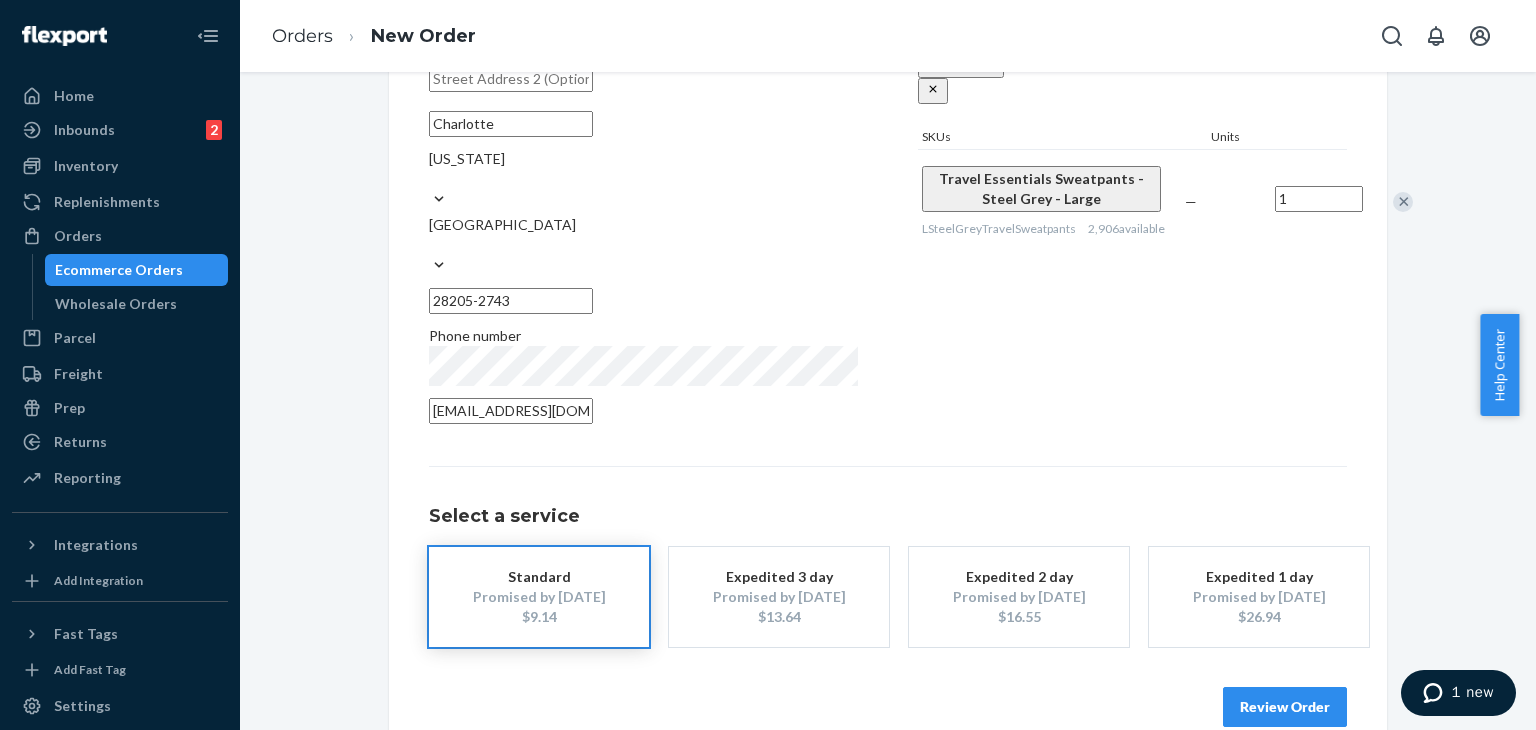 click on "Review Order" at bounding box center (1285, 707) 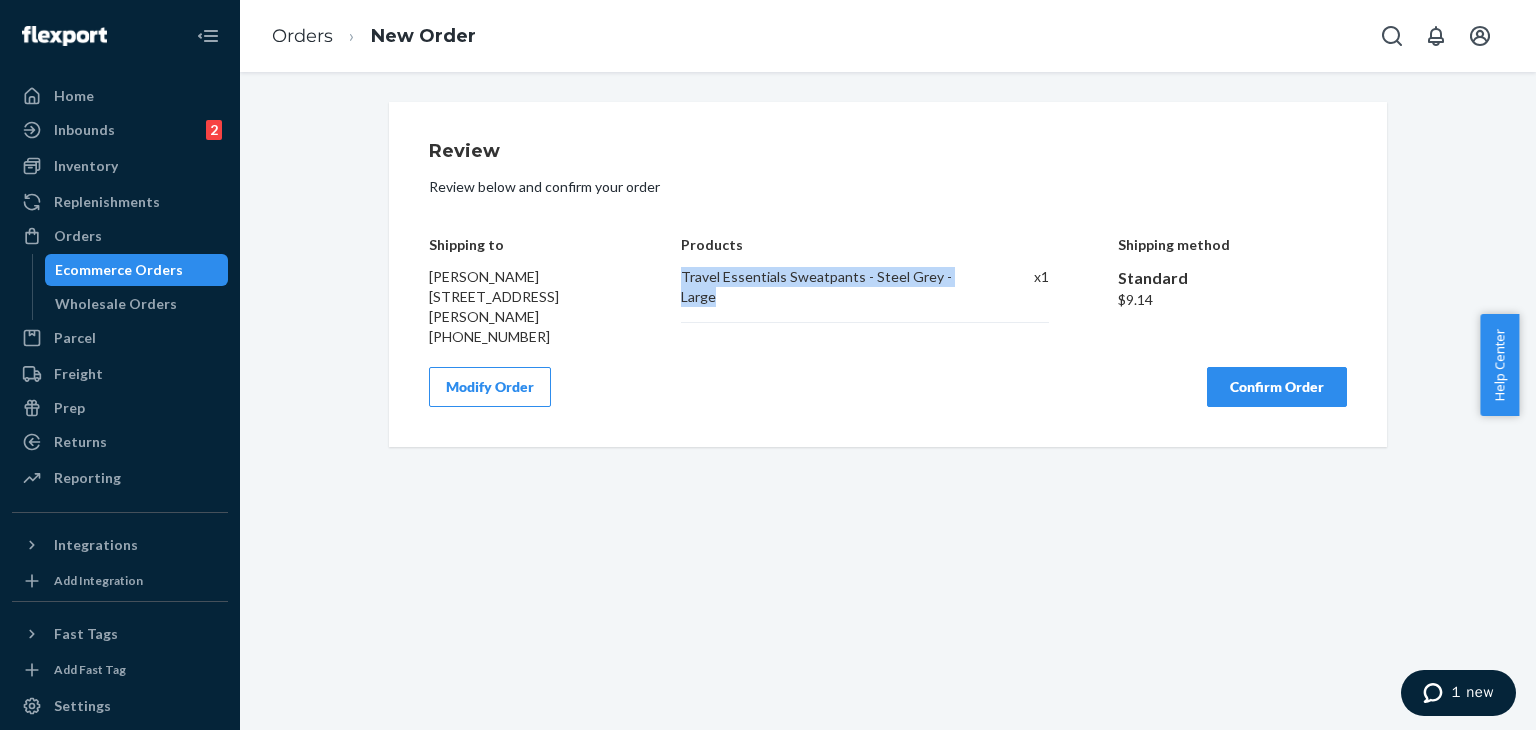 drag, startPoint x: 744, startPoint y: 300, endPoint x: 656, endPoint y: 283, distance: 89.62701 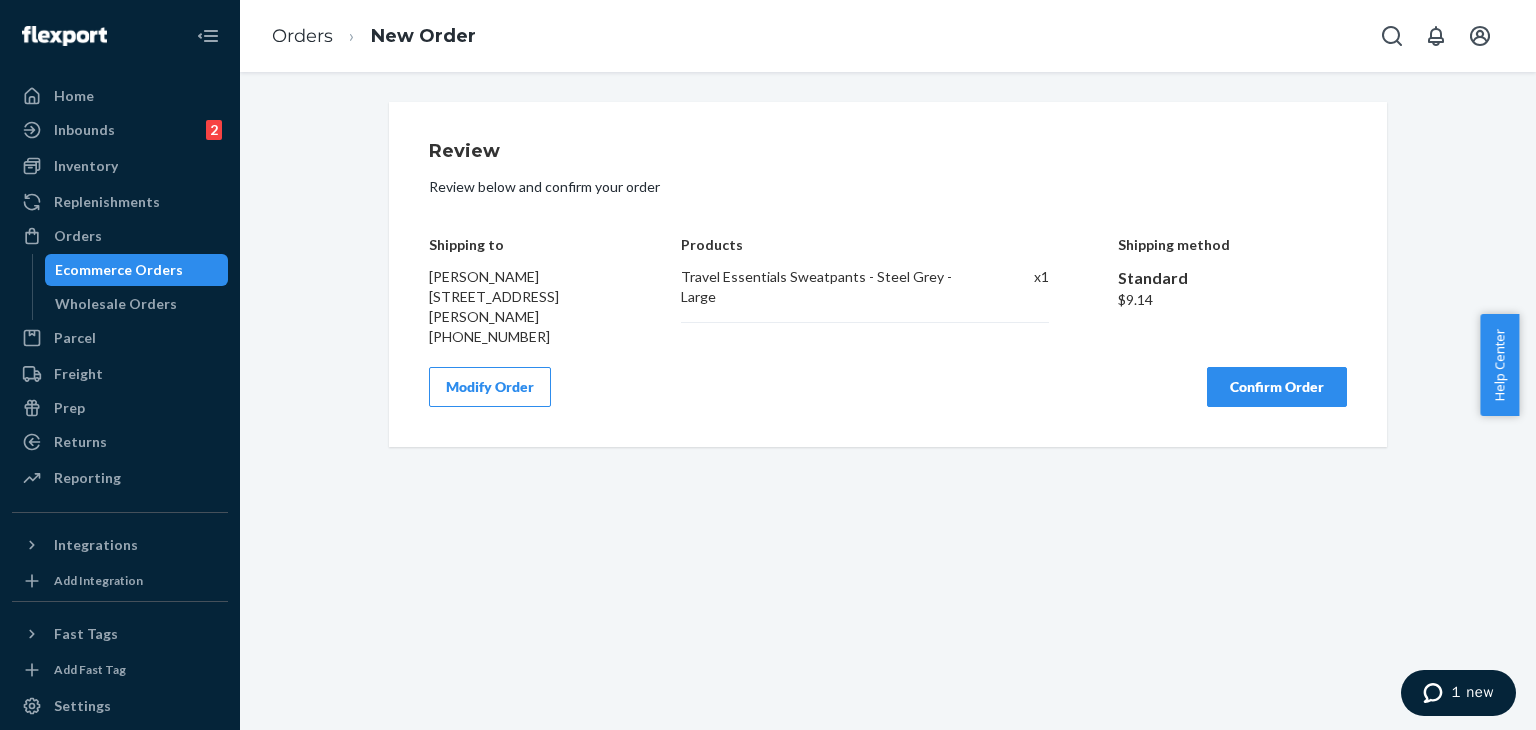 drag, startPoint x: 997, startPoint y: 455, endPoint x: 1100, endPoint y: 509, distance: 116.297035 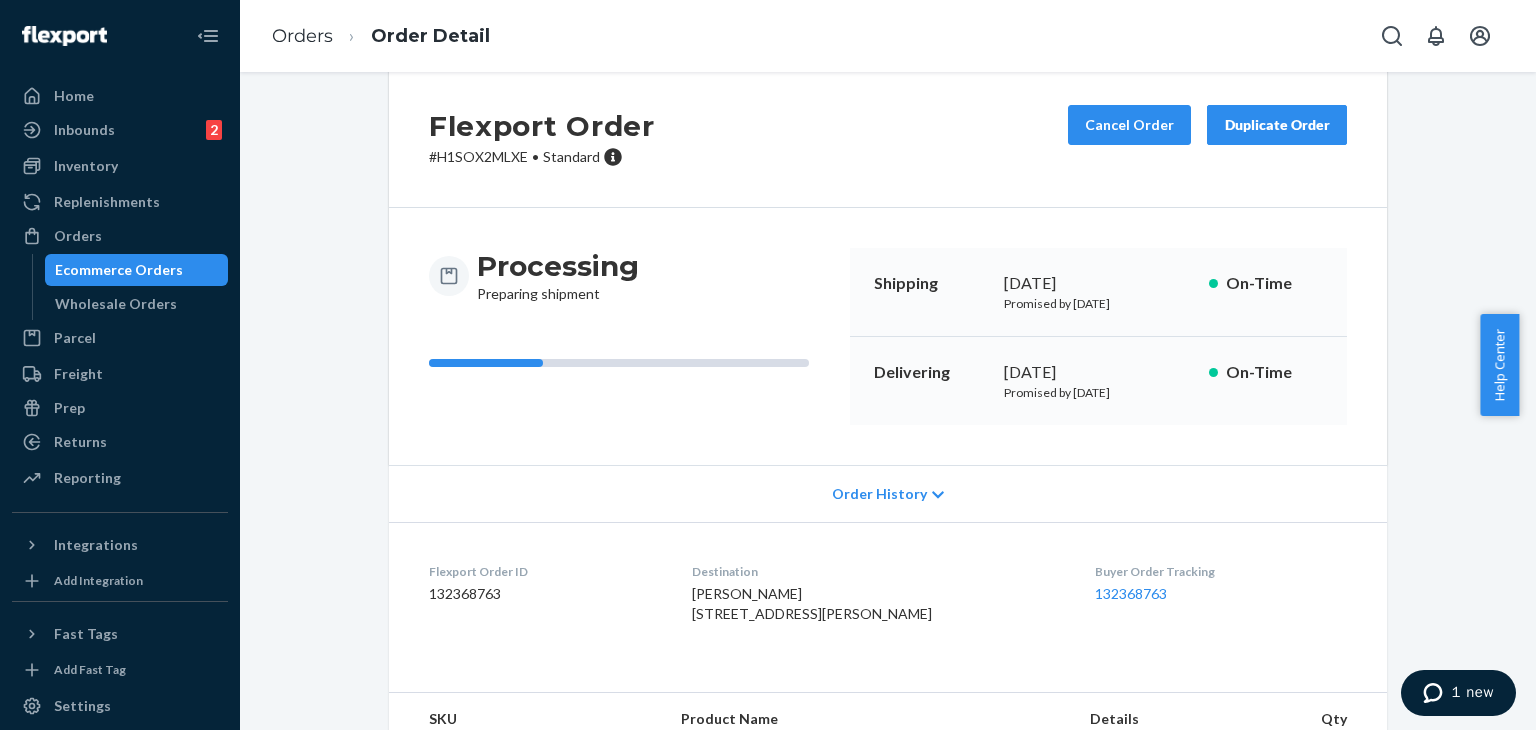 scroll, scrollTop: 0, scrollLeft: 0, axis: both 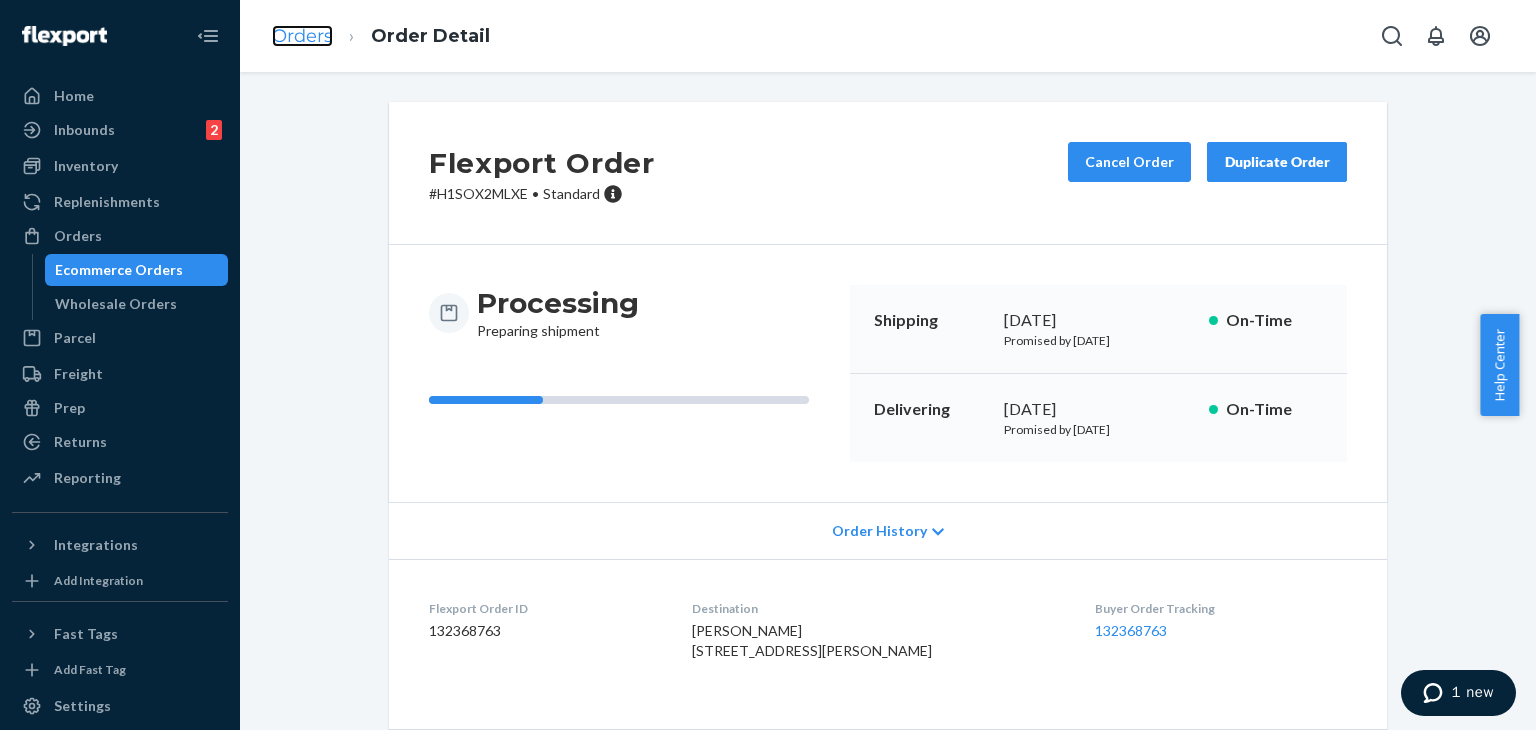 click on "Orders" at bounding box center (302, 36) 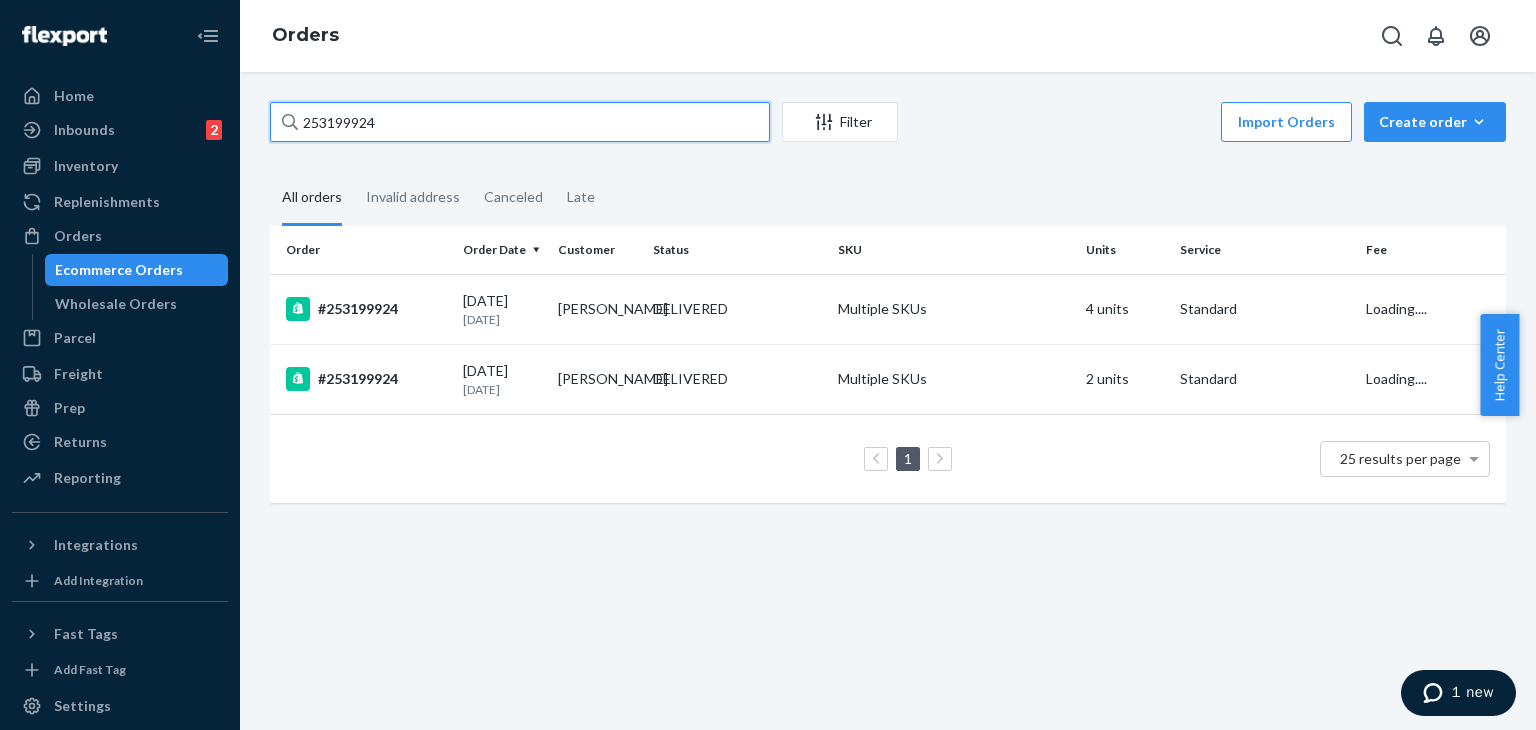 drag, startPoint x: 432, startPoint y: 120, endPoint x: 252, endPoint y: 94, distance: 181.86809 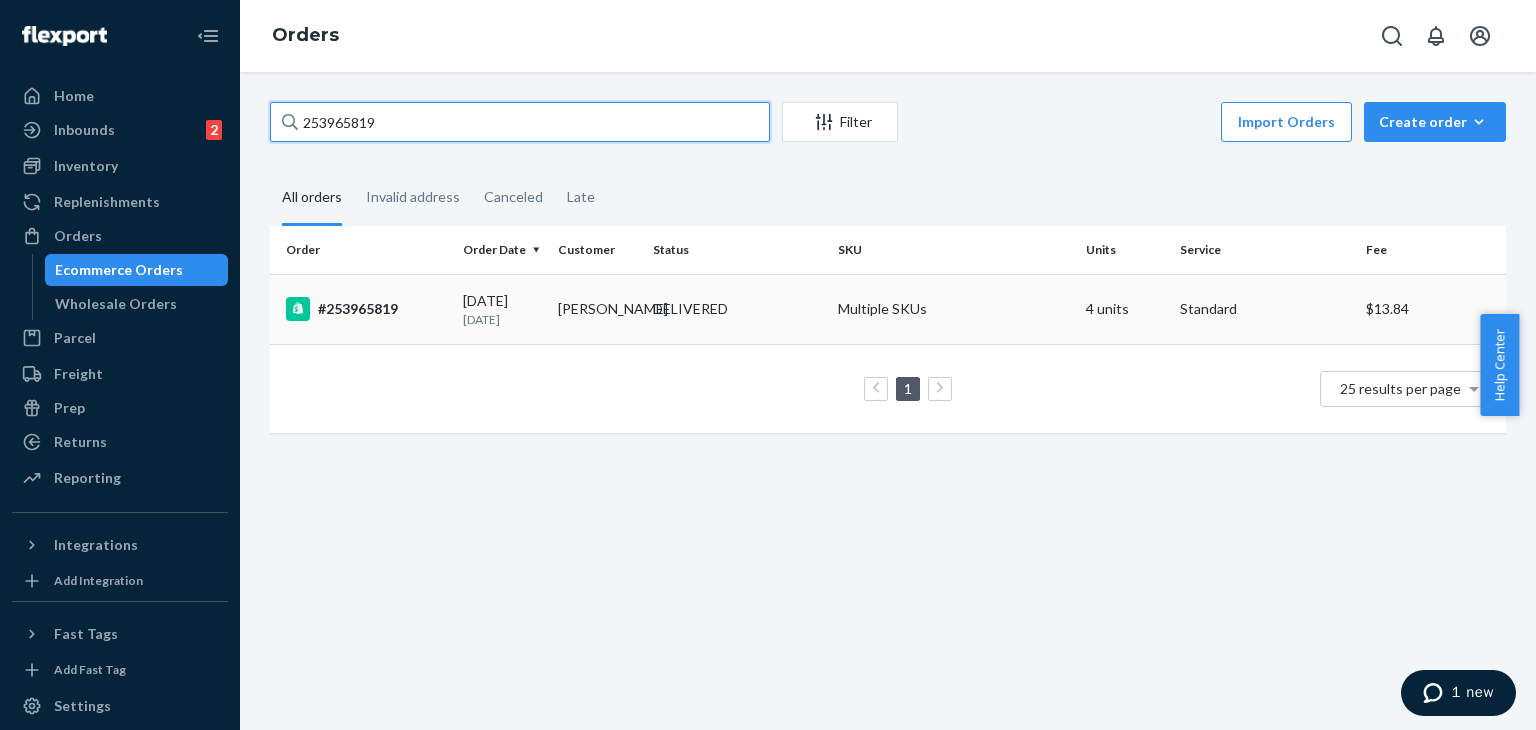 type on "253965819" 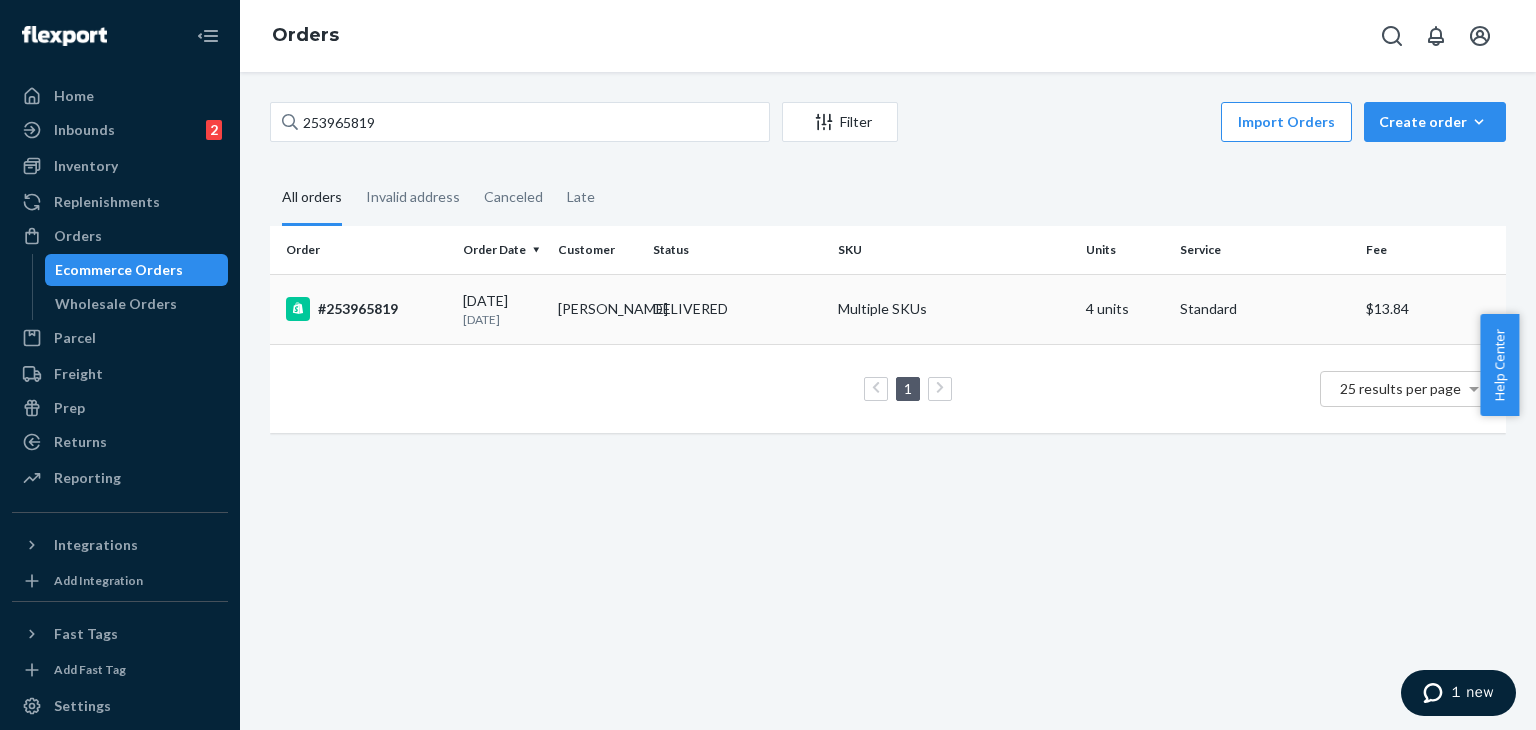 click on "#253965819" at bounding box center (366, 309) 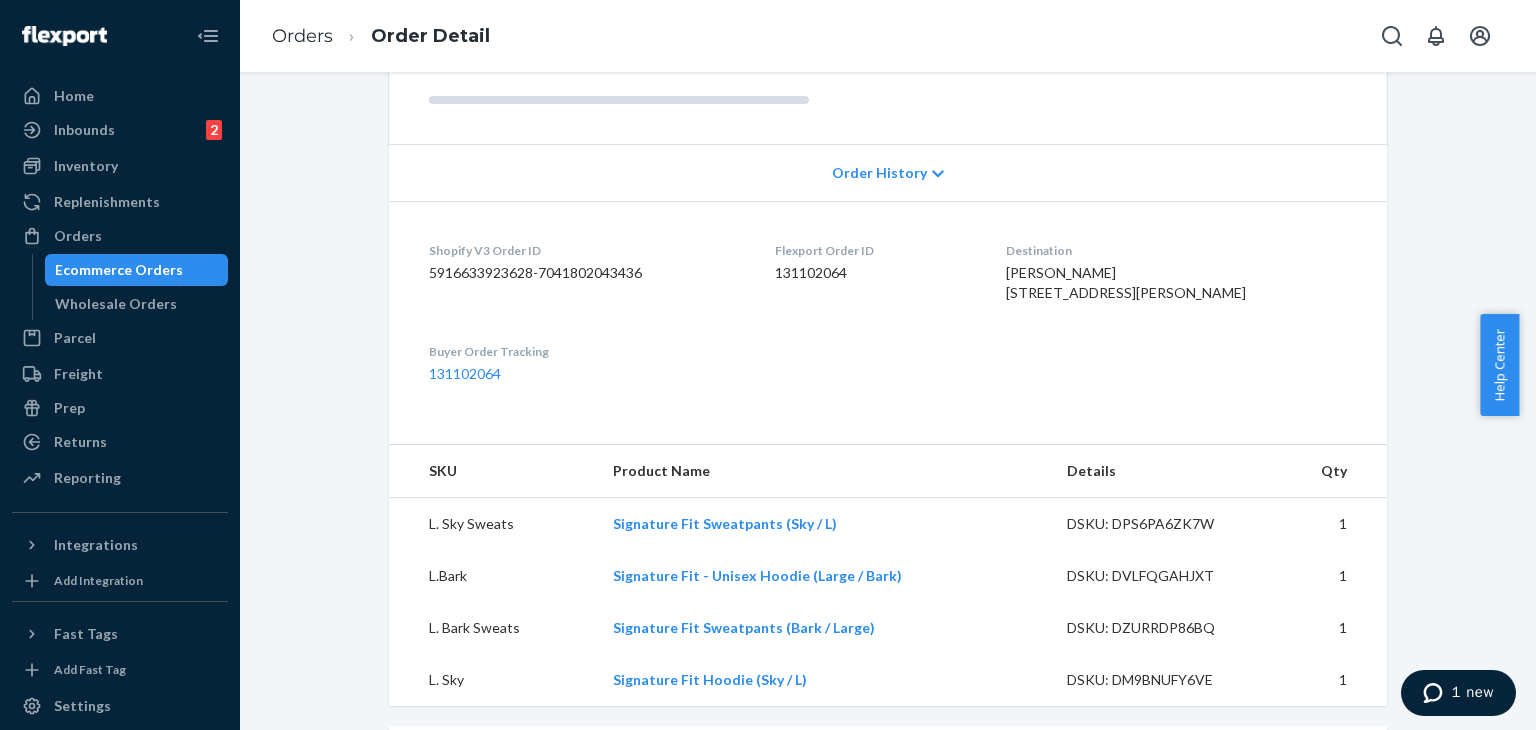 scroll, scrollTop: 0, scrollLeft: 0, axis: both 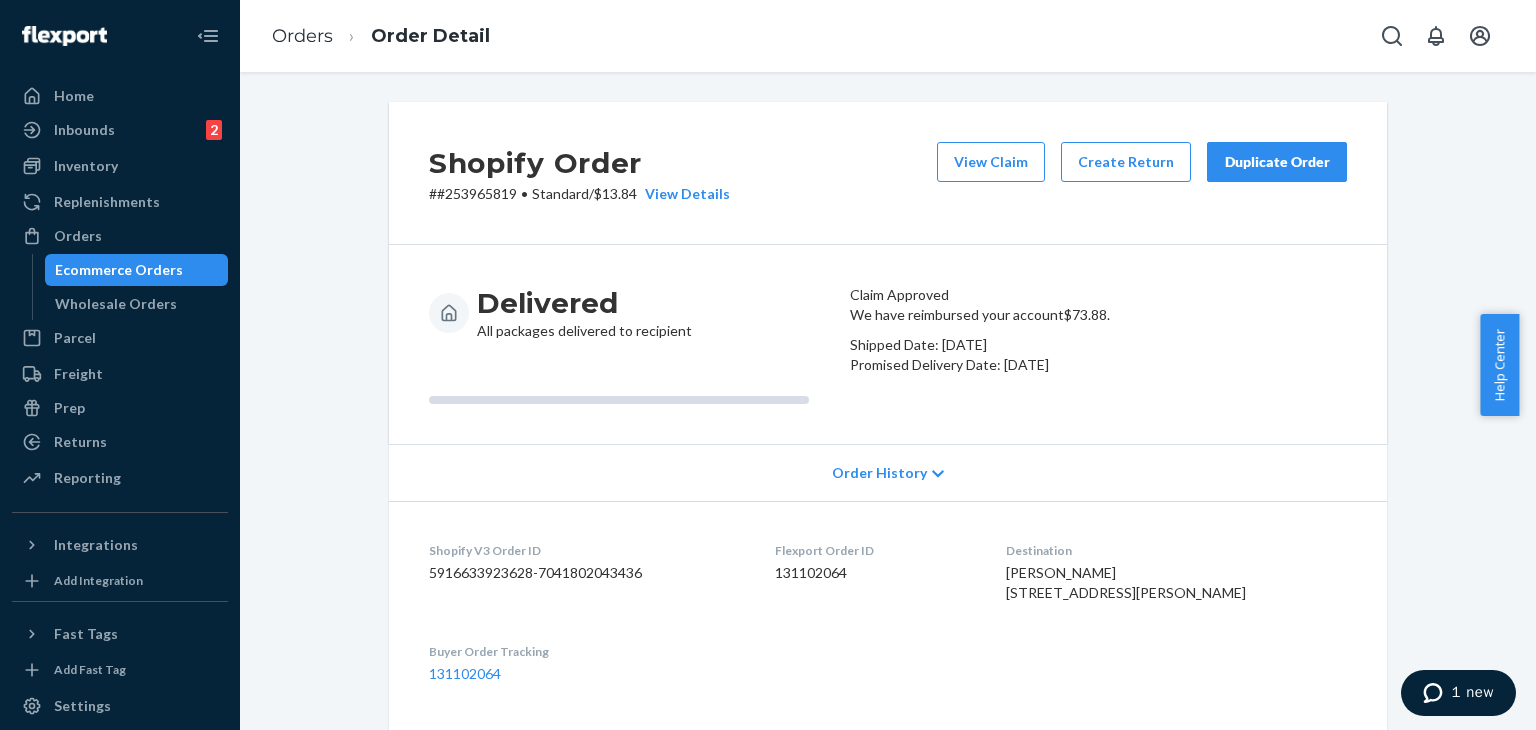 click on "Duplicate Order" at bounding box center [1277, 162] 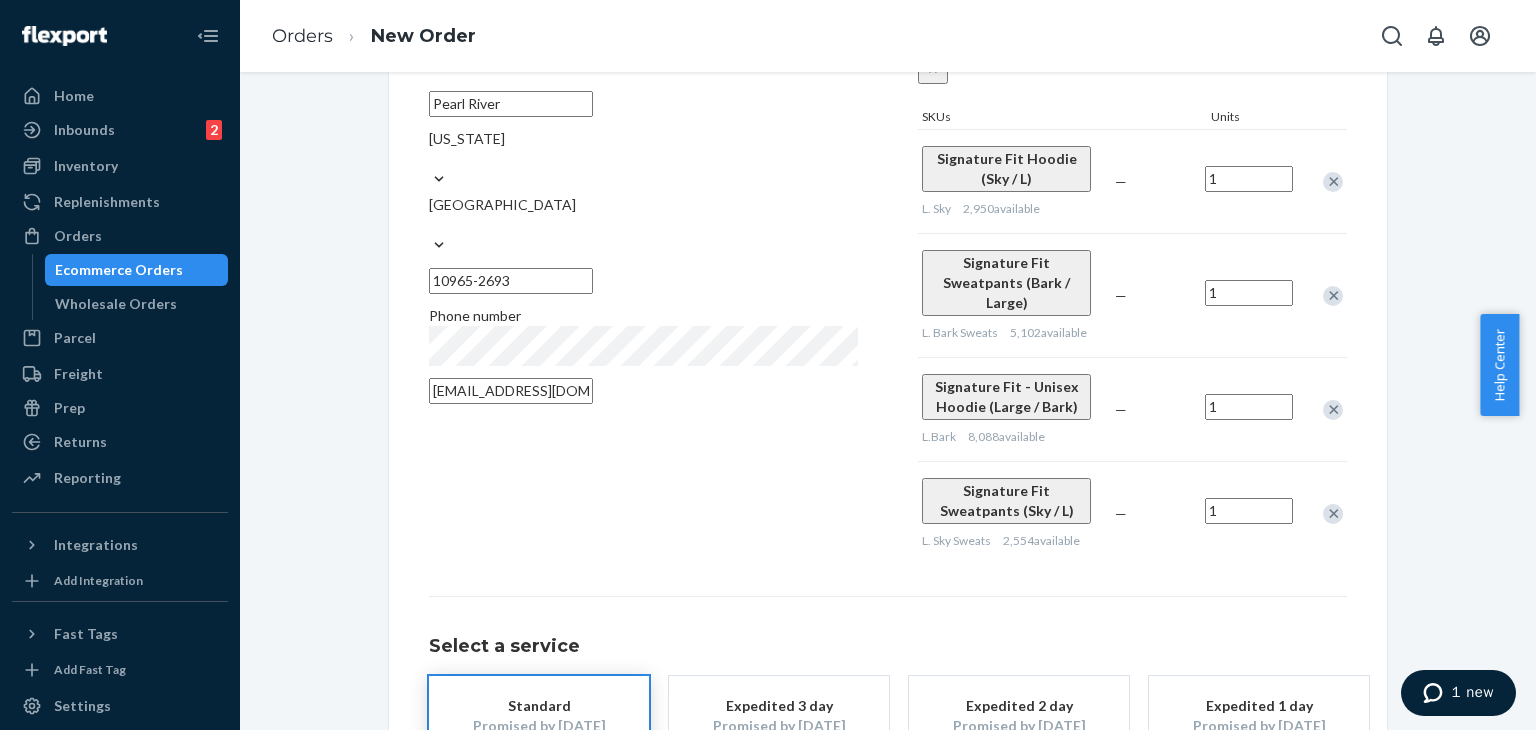 scroll, scrollTop: 364, scrollLeft: 0, axis: vertical 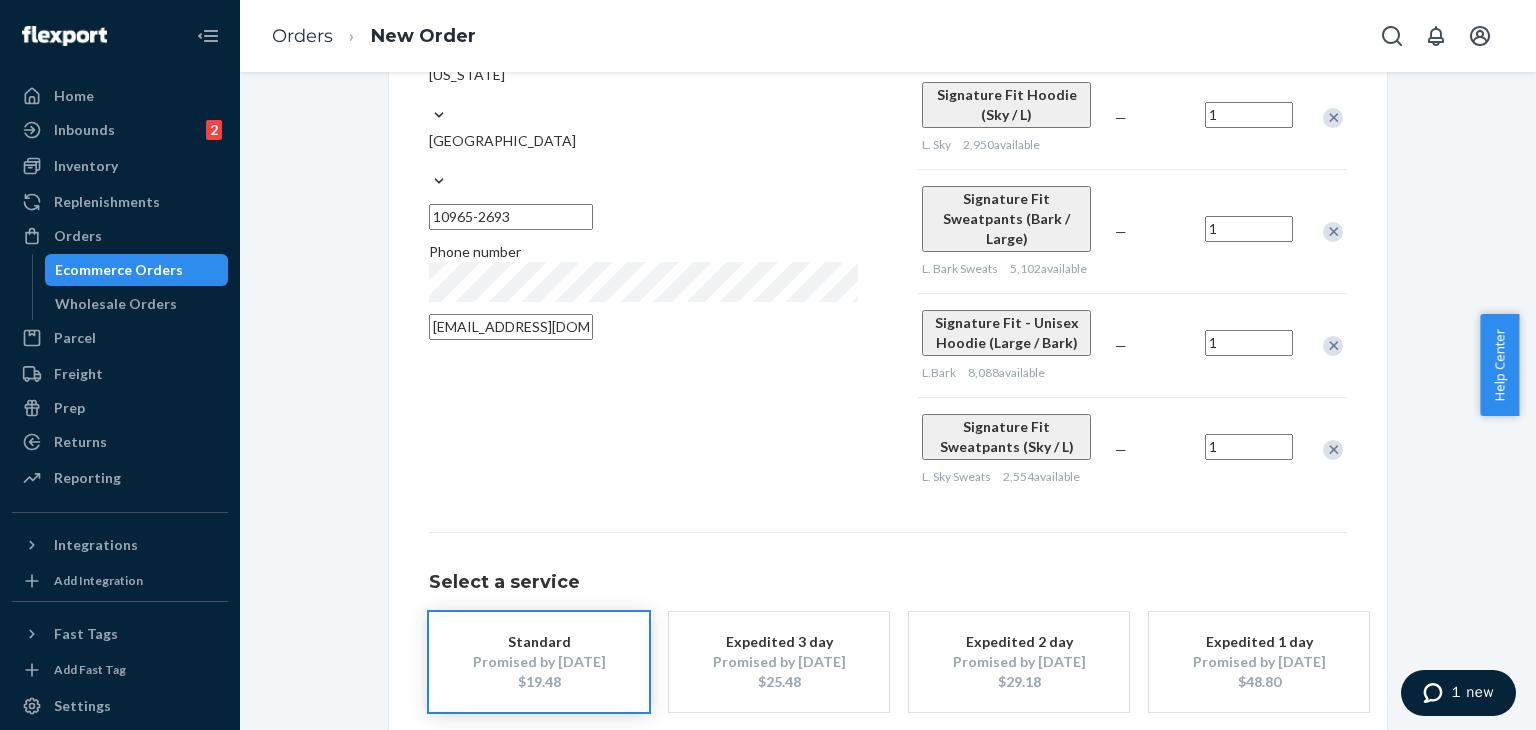 click on "Review Order" at bounding box center (1285, 772) 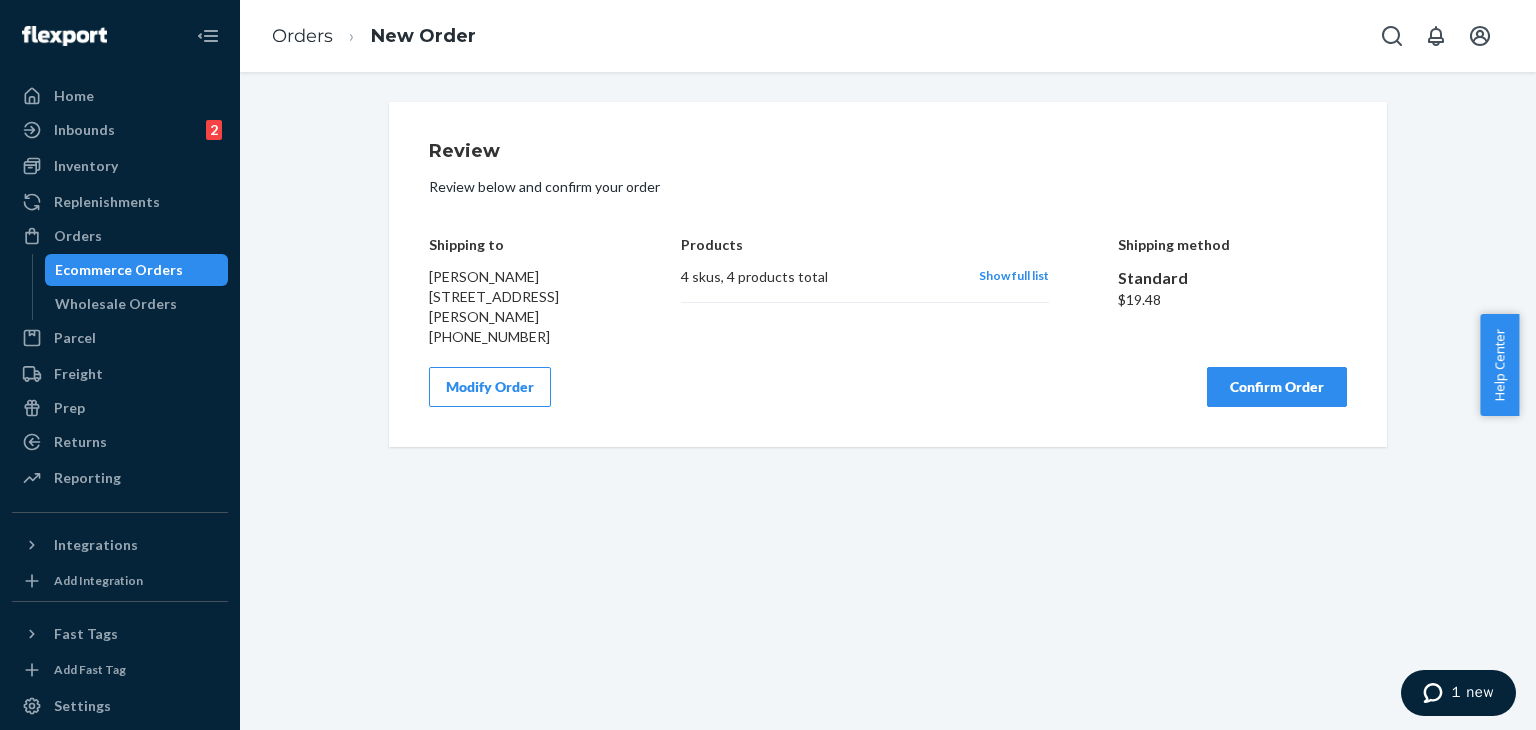 scroll, scrollTop: 0, scrollLeft: 0, axis: both 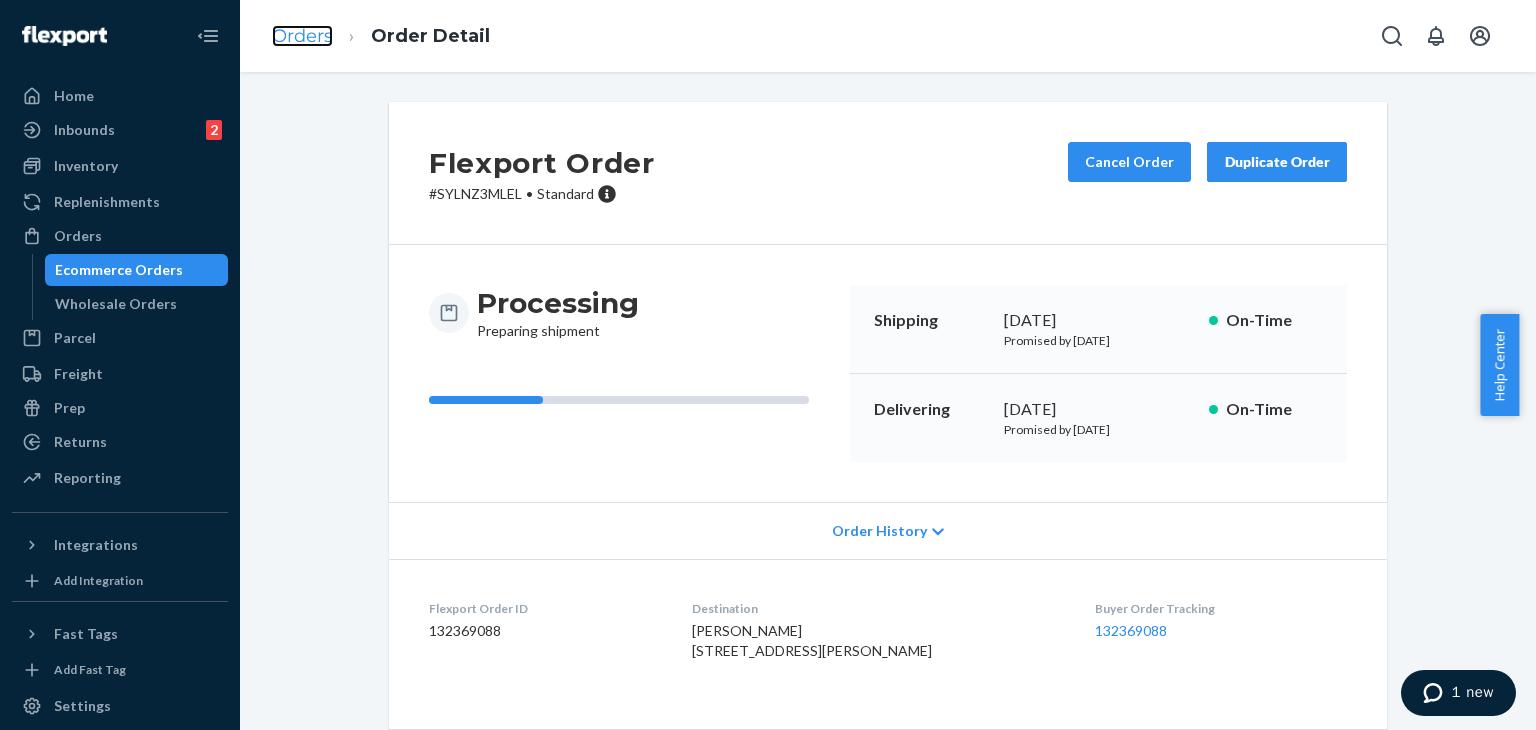 click on "Orders" at bounding box center (302, 36) 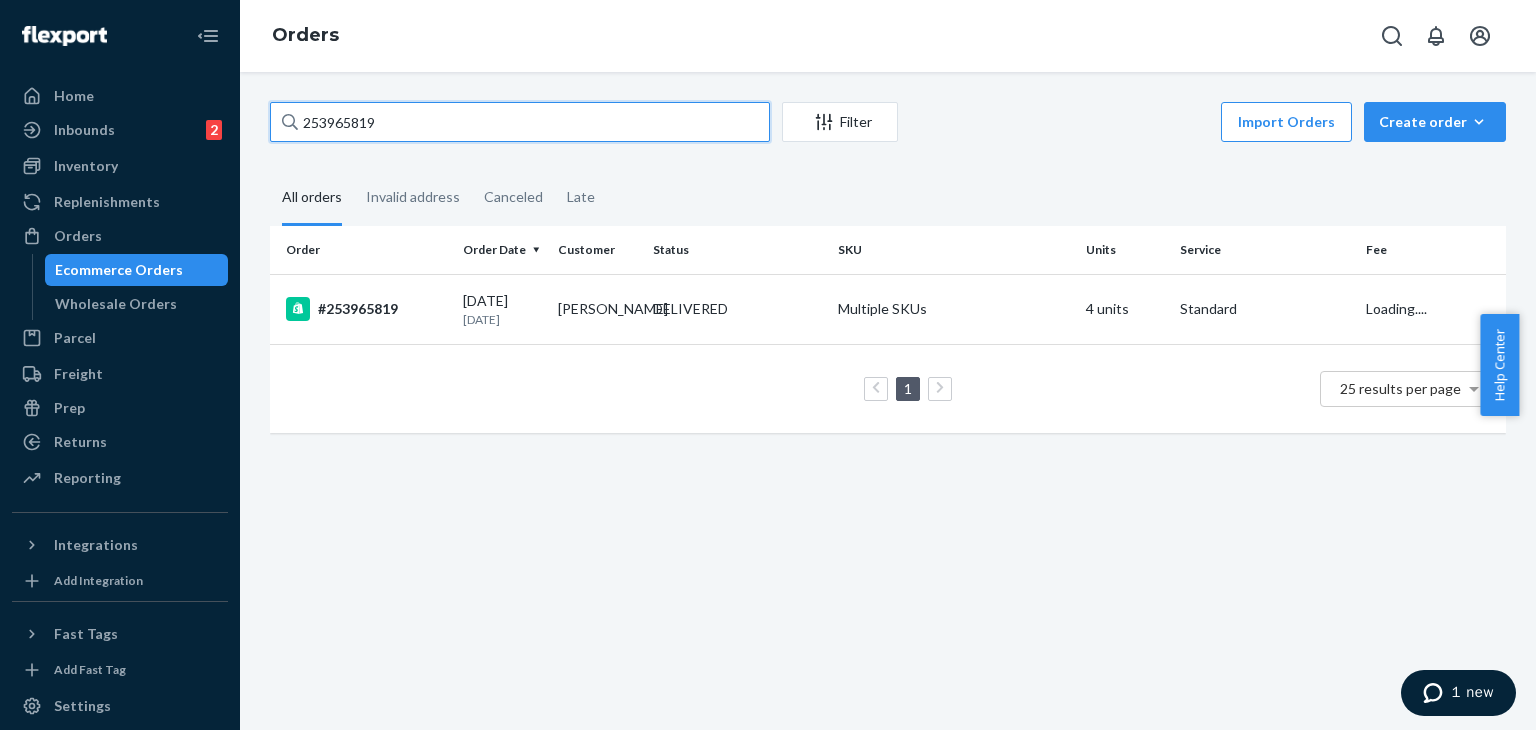 drag, startPoint x: 349, startPoint y: 104, endPoint x: 286, endPoint y: 87, distance: 65.25335 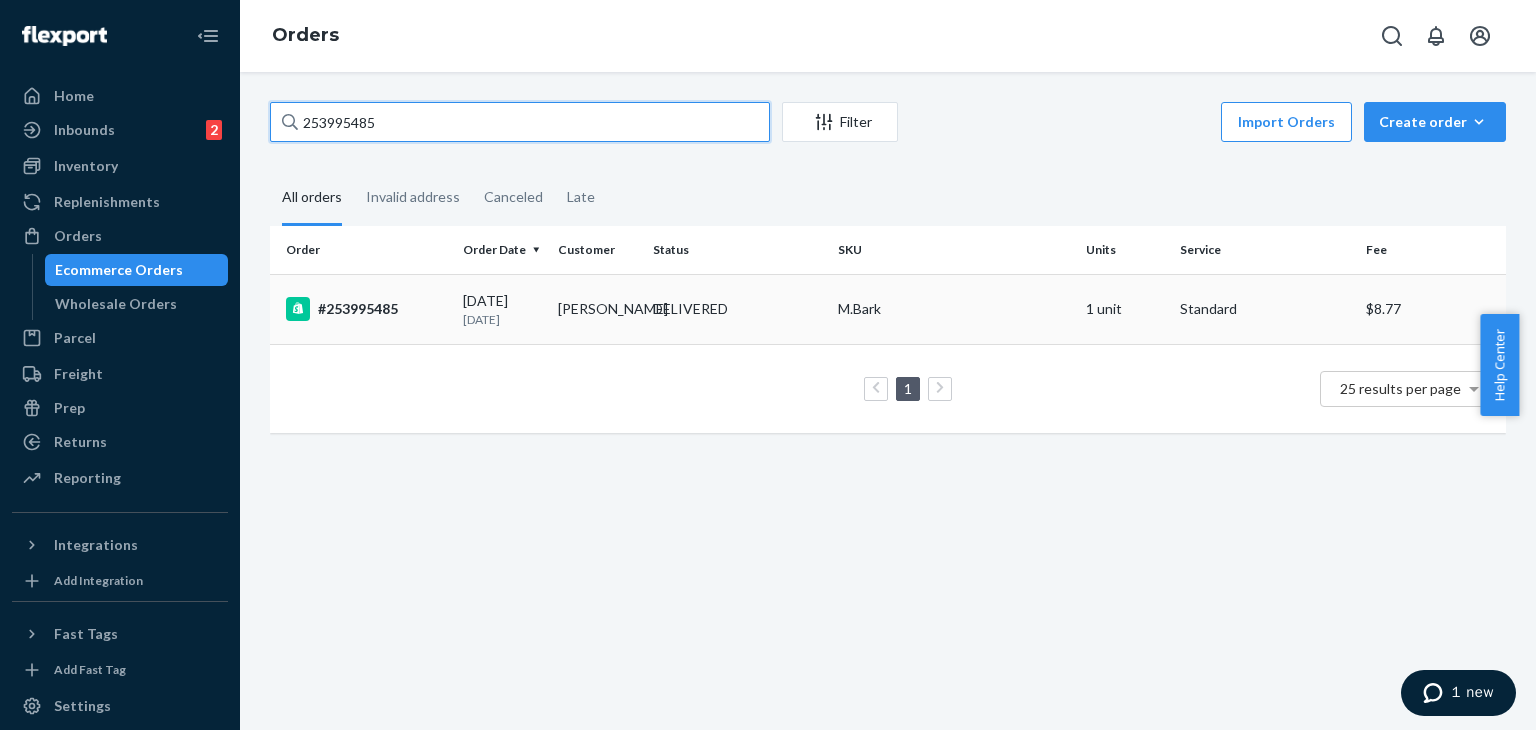 type on "253995485" 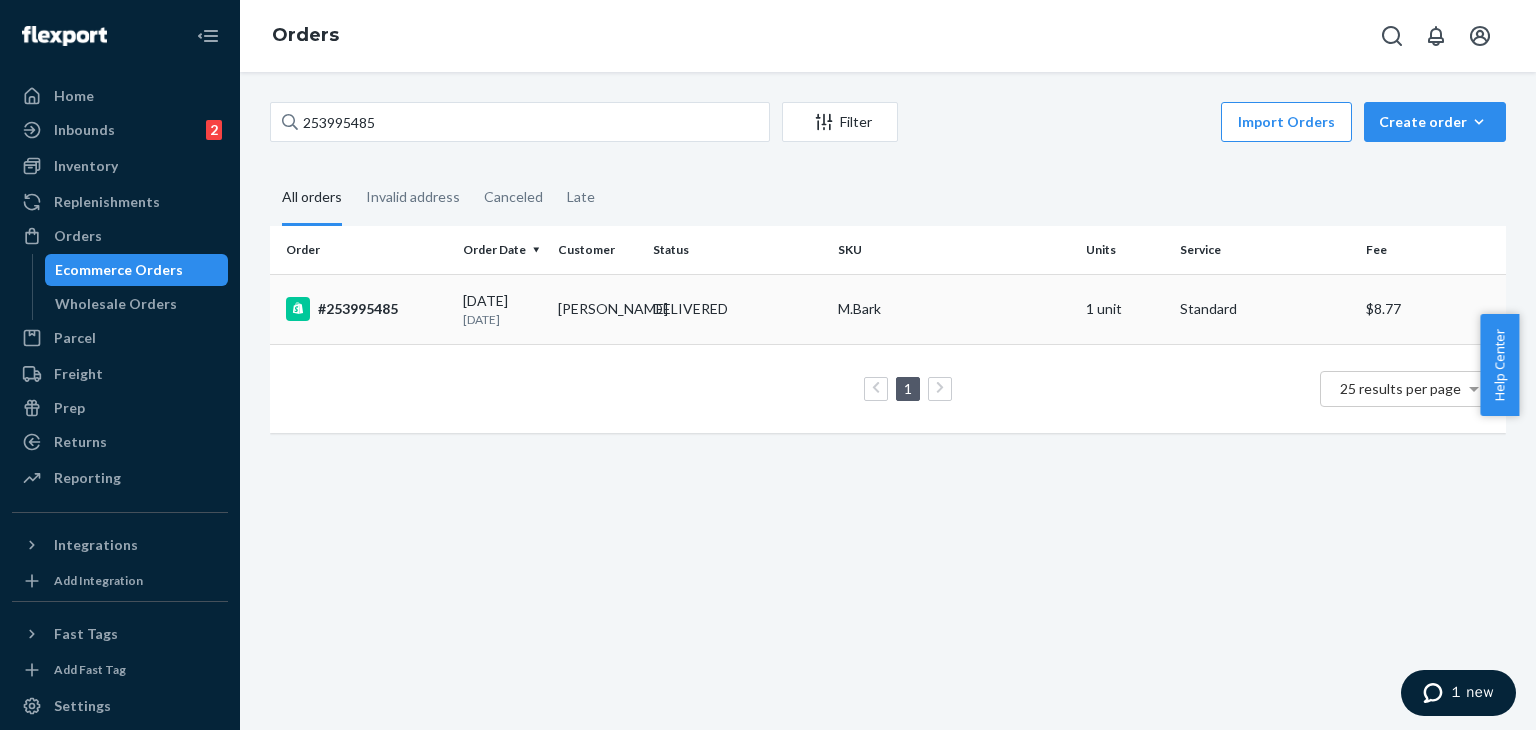 click on "#253995485" at bounding box center (366, 309) 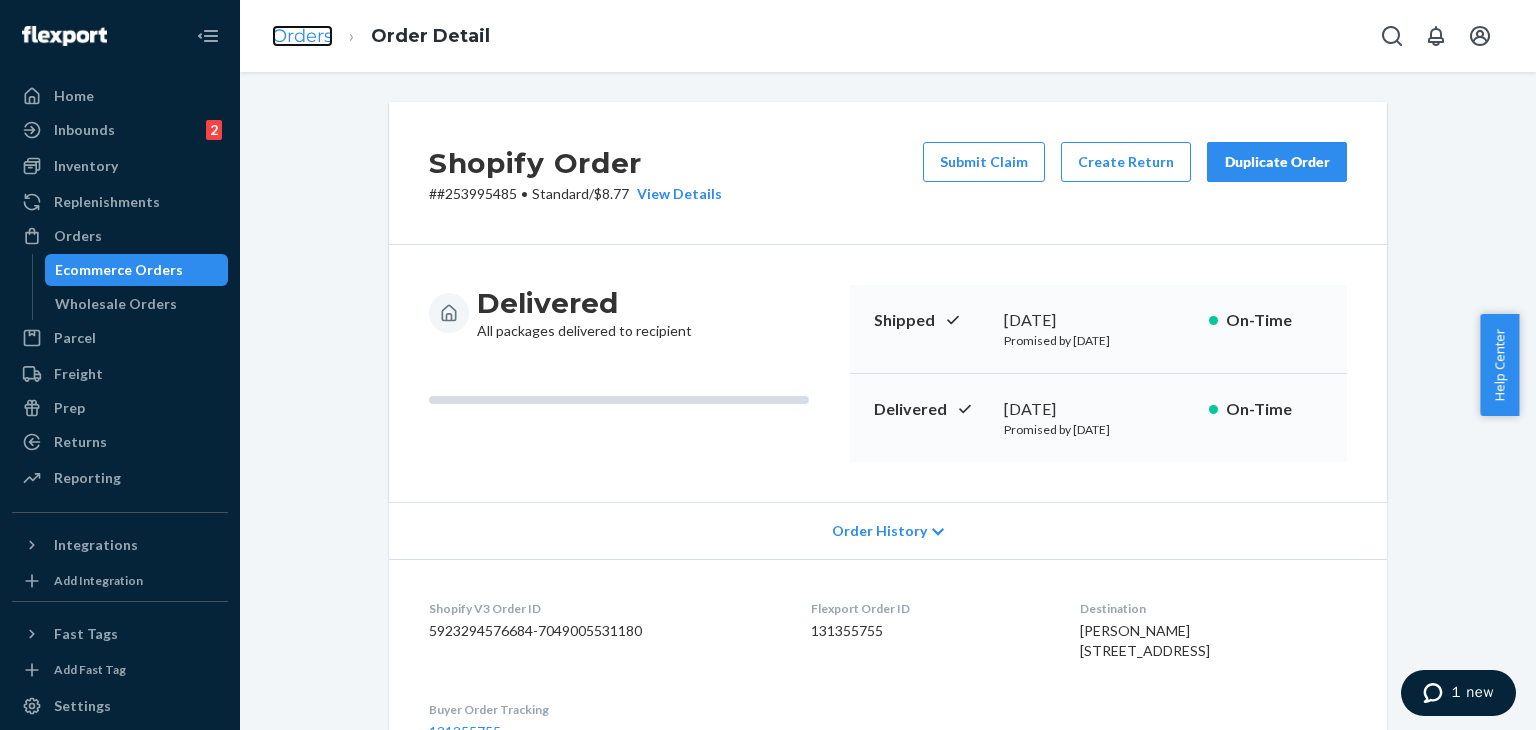 click on "Orders" at bounding box center [302, 36] 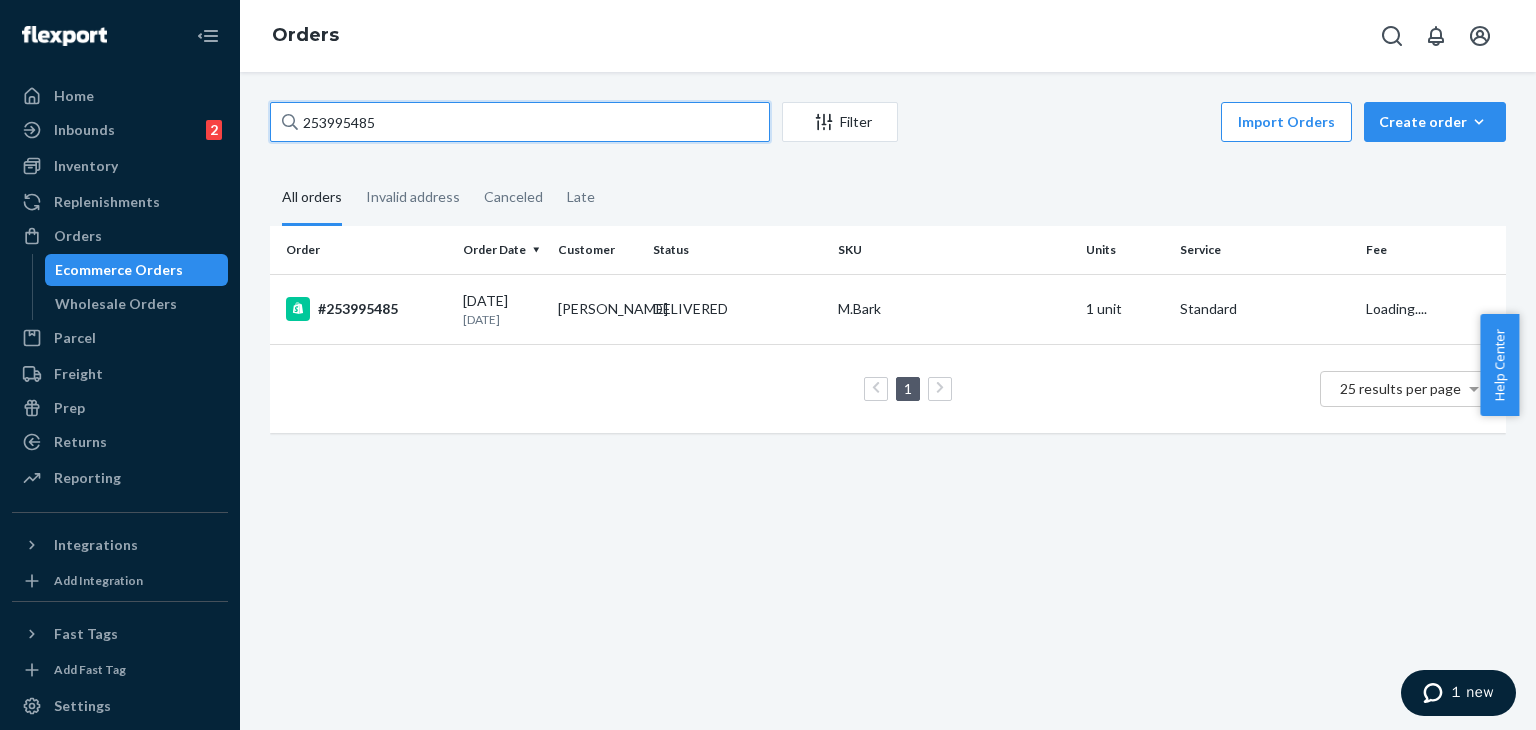 drag, startPoint x: 397, startPoint y: 126, endPoint x: 211, endPoint y: 106, distance: 187.07217 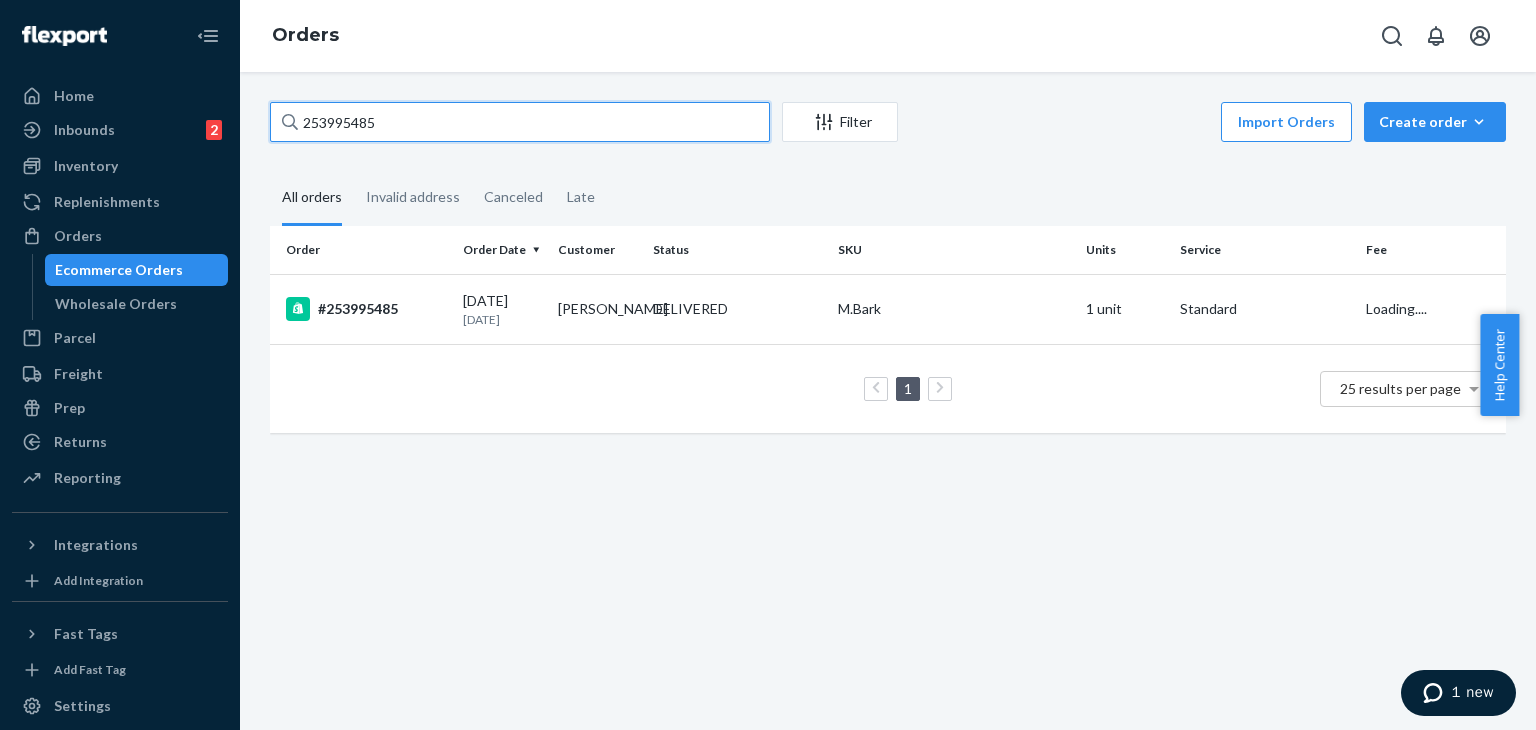click on "Home Inbounds 2 Shipping Plans Problems 2 Inventory Products Replenishments Orders Ecommerce Orders Wholesale Orders Parcel Parcel orders Integrations Freight Prep Returns All Returns Settings Packages Reporting Reports Analytics Integrations Add Integration Fast Tags Add Fast Tag Settings Talk to Support Help Center Give Feedback Orders 253995485 Filter Import Orders Create order Ecommerce order Removal order All orders Invalid address Canceled Late Order Order Date Customer Status SKU Units Service Fee #253995485 [DATE] [DATE] [PERSON_NAME] DELIVERED M.Bark 1 unit Standard Loading.... 1 25 results per page" at bounding box center [768, 365] 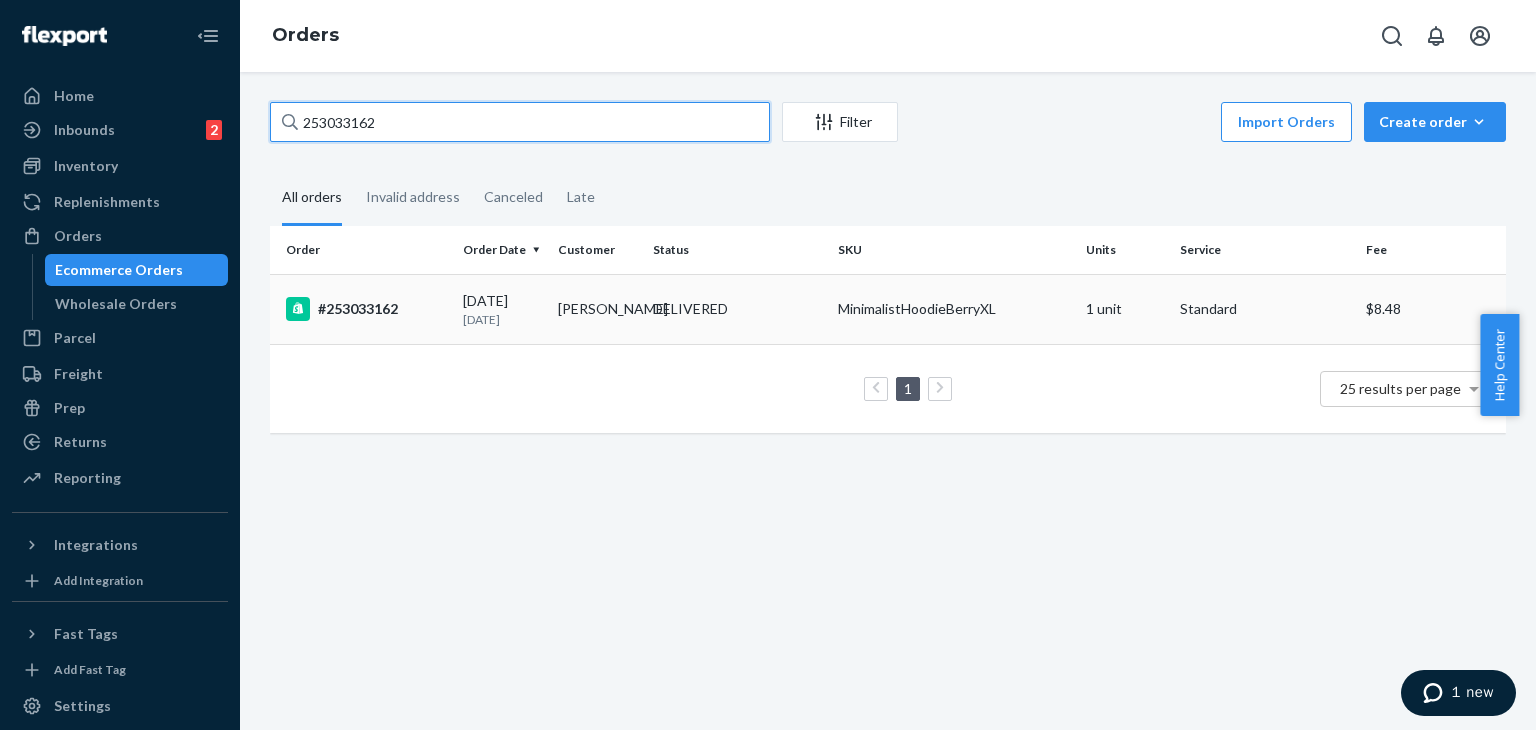 type on "253033162" 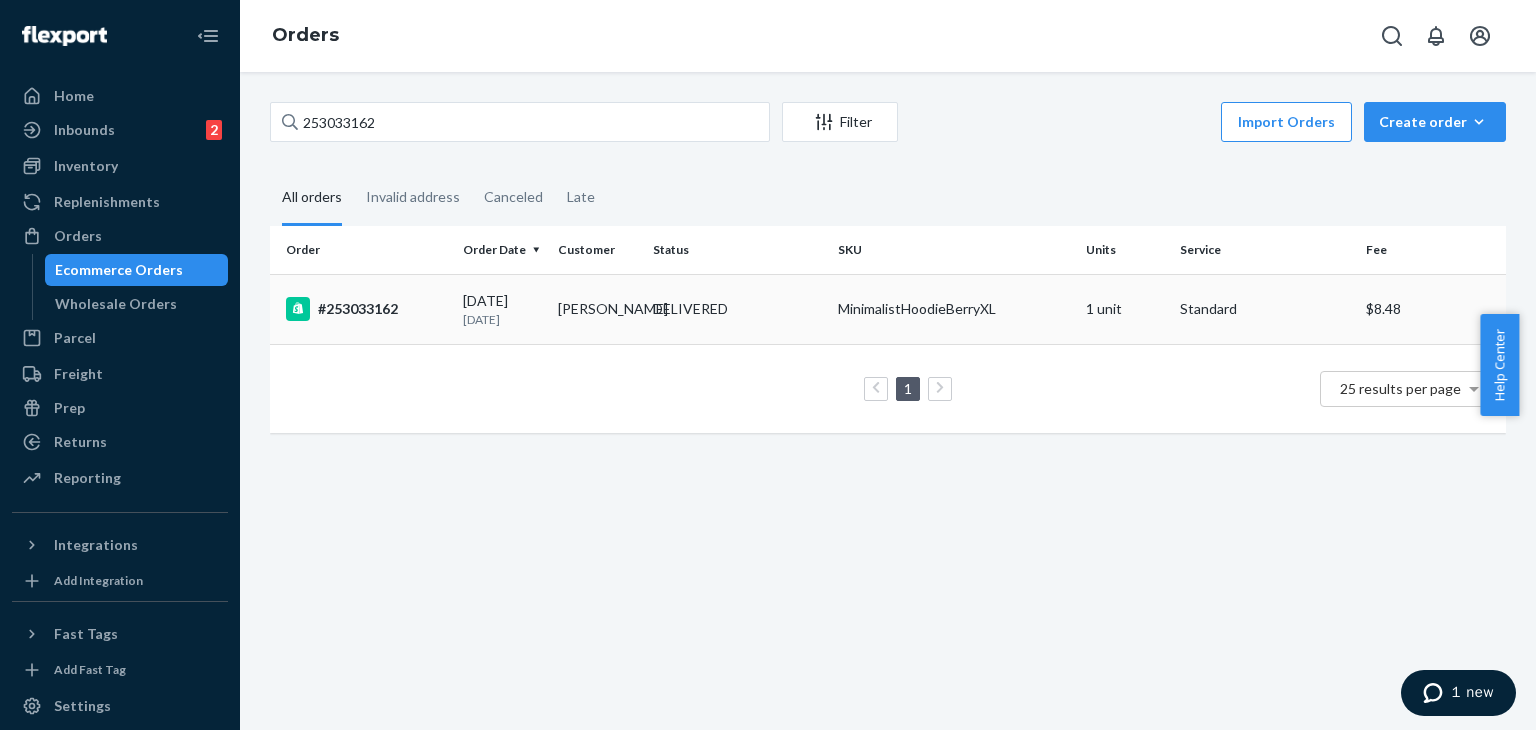 click on "#253033162" at bounding box center [366, 309] 